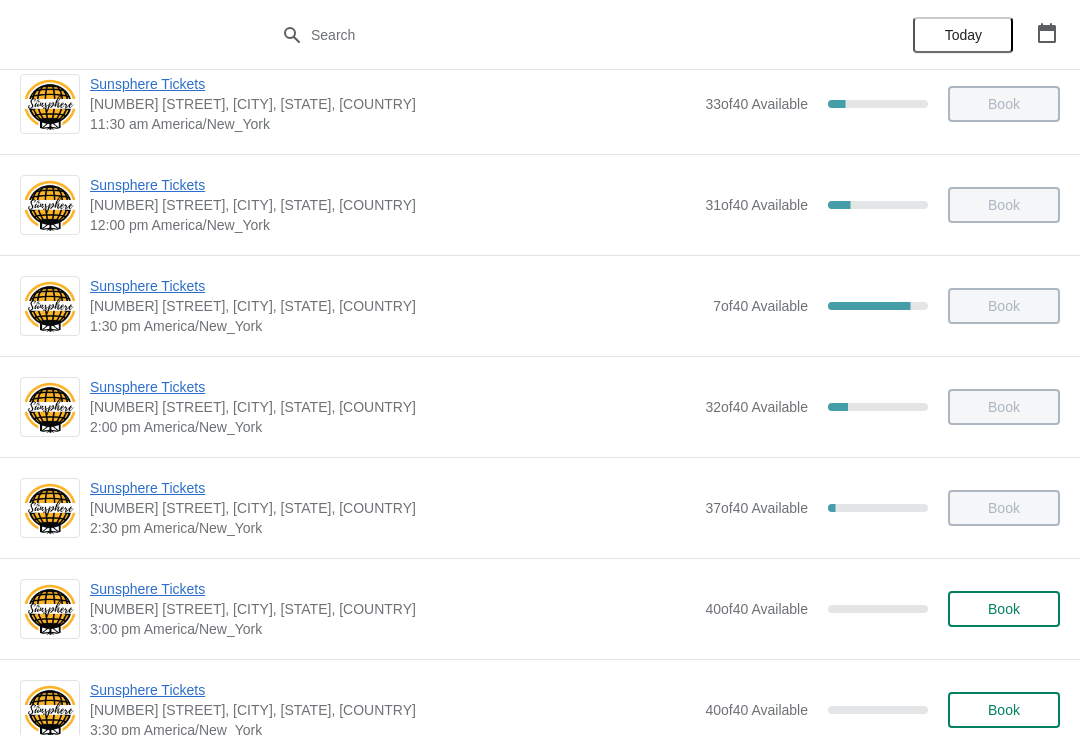 scroll, scrollTop: 547, scrollLeft: 0, axis: vertical 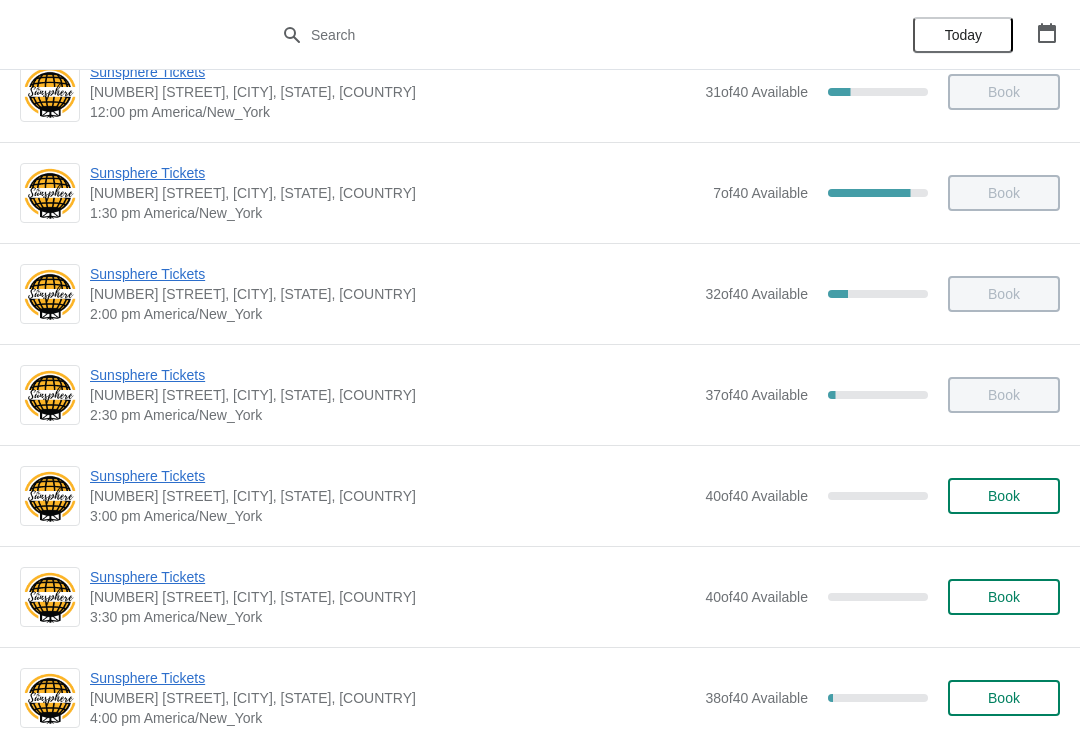 click on "Book" at bounding box center (1004, 496) 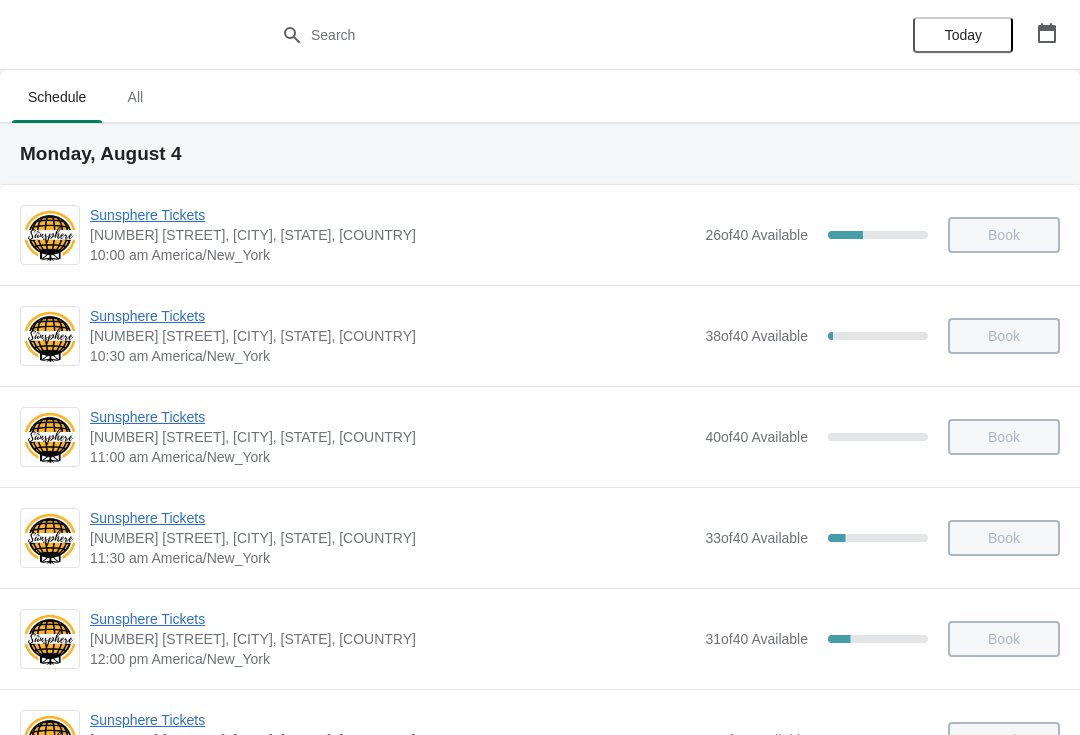 scroll, scrollTop: 547, scrollLeft: 0, axis: vertical 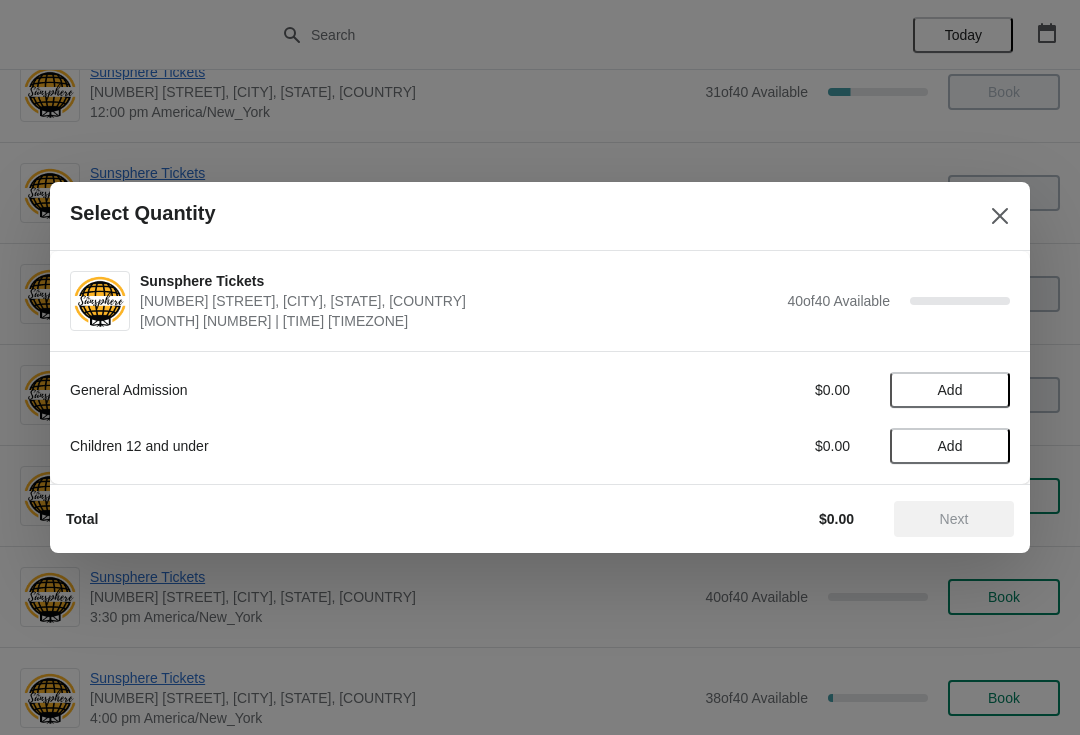 click on "Add" at bounding box center (950, 390) 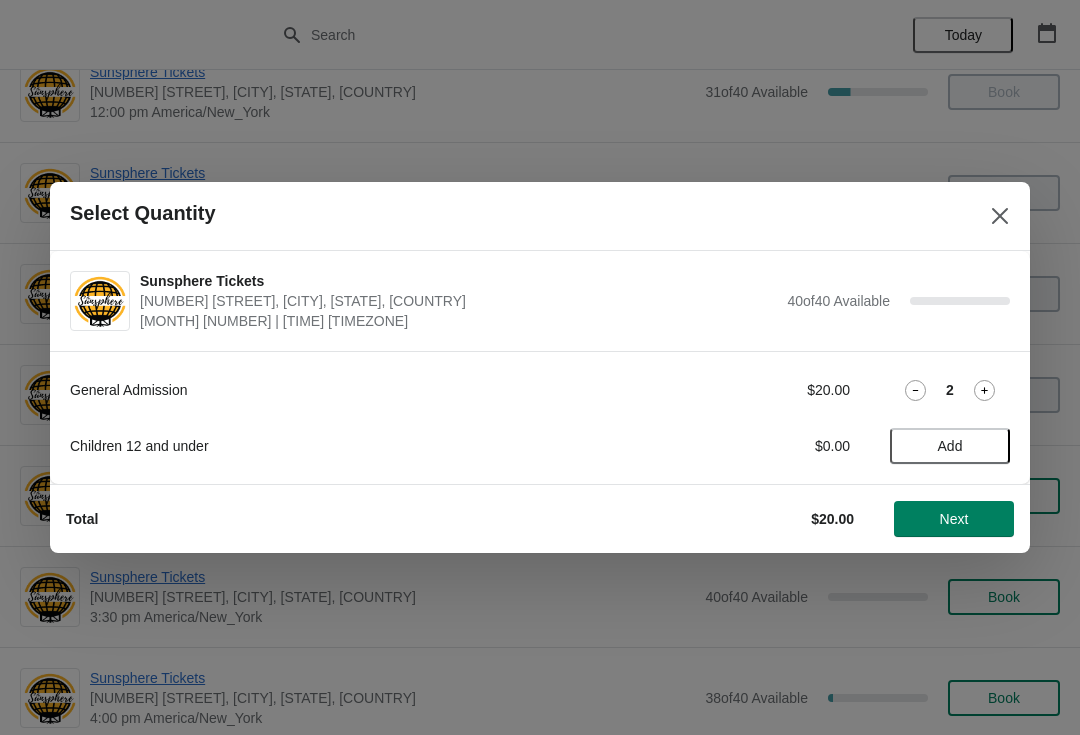 click on "Next" at bounding box center [954, 519] 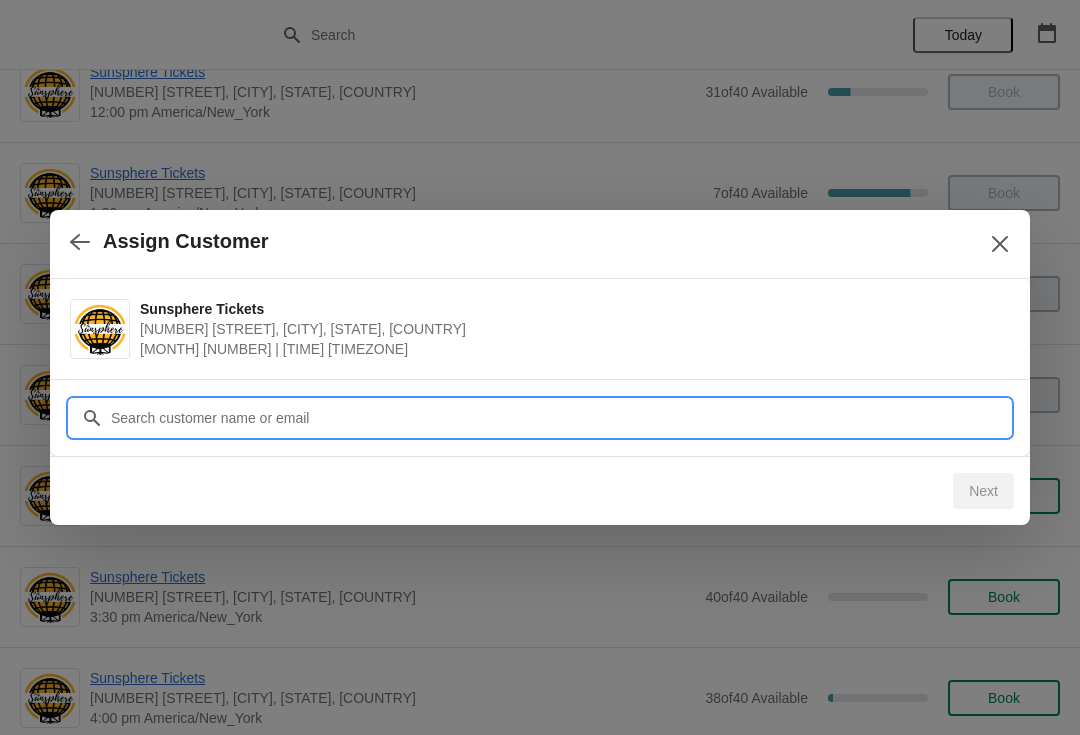click on "Customer" at bounding box center (560, 418) 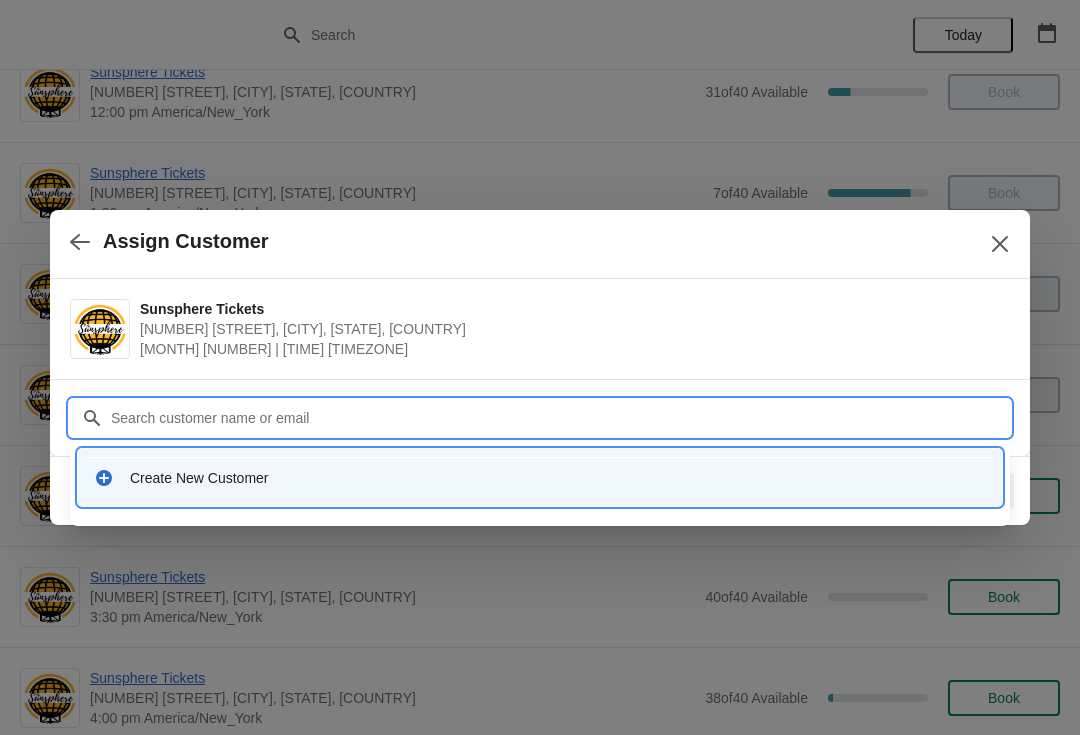 click on "Create New Customer" at bounding box center (558, 478) 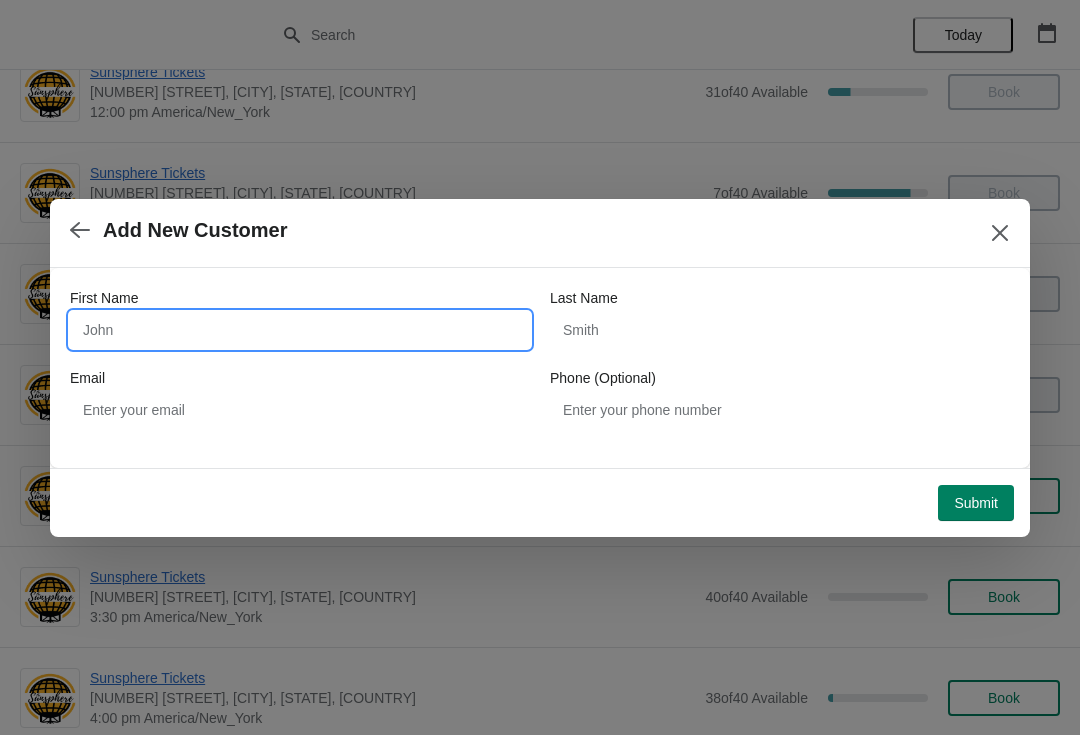 click on "First Name" at bounding box center [300, 330] 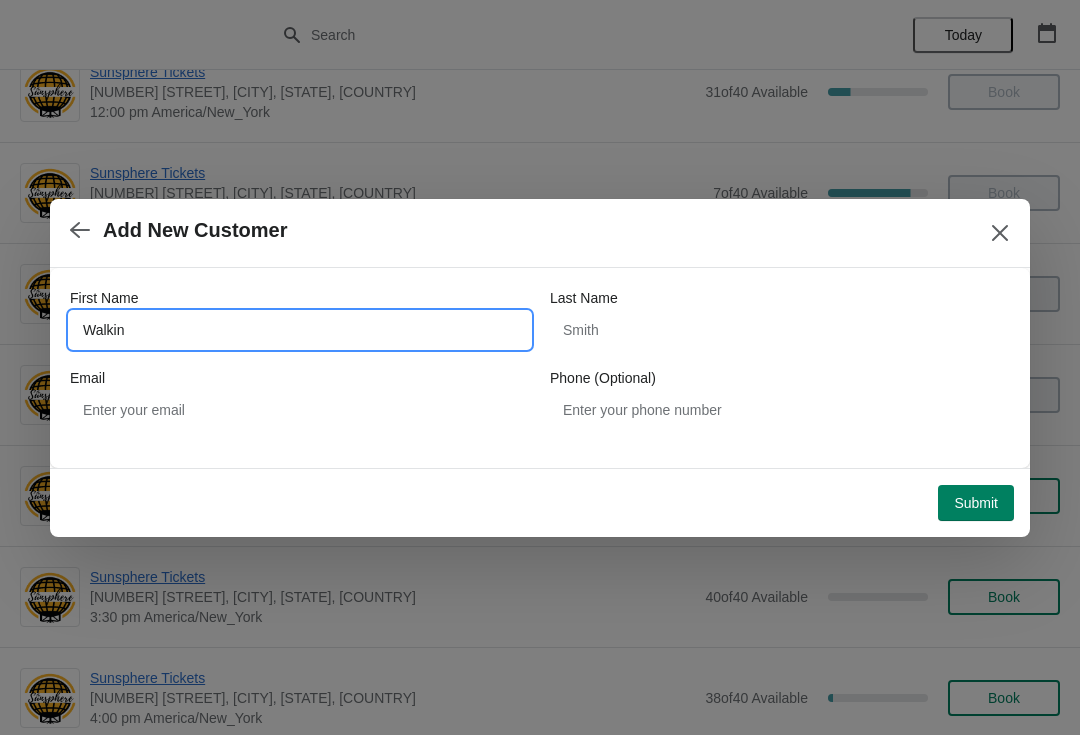 type on "Walkin" 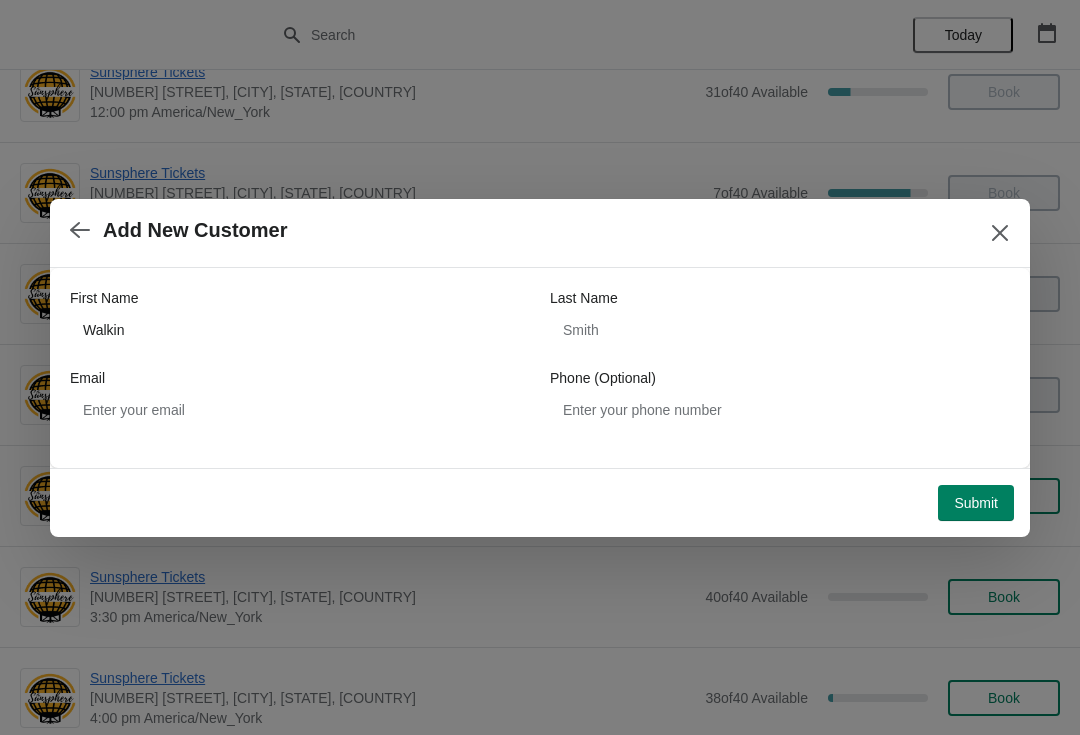 click on "Submit" at bounding box center [976, 503] 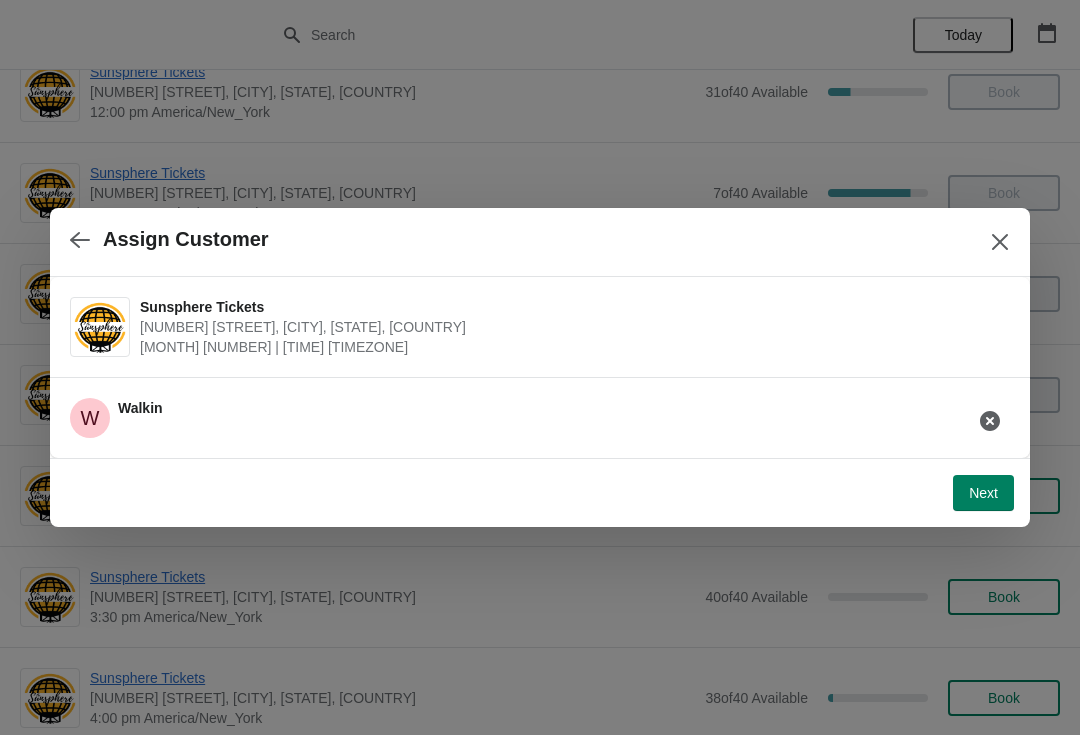 click on "Next" at bounding box center [983, 493] 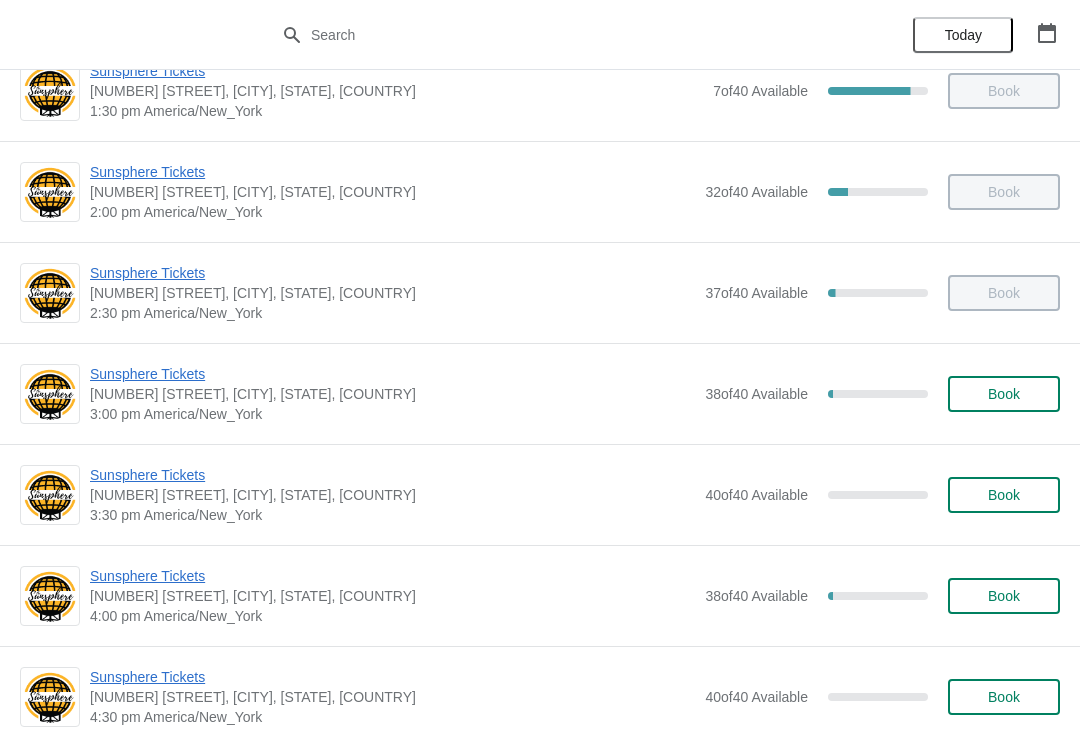 scroll, scrollTop: 664, scrollLeft: 0, axis: vertical 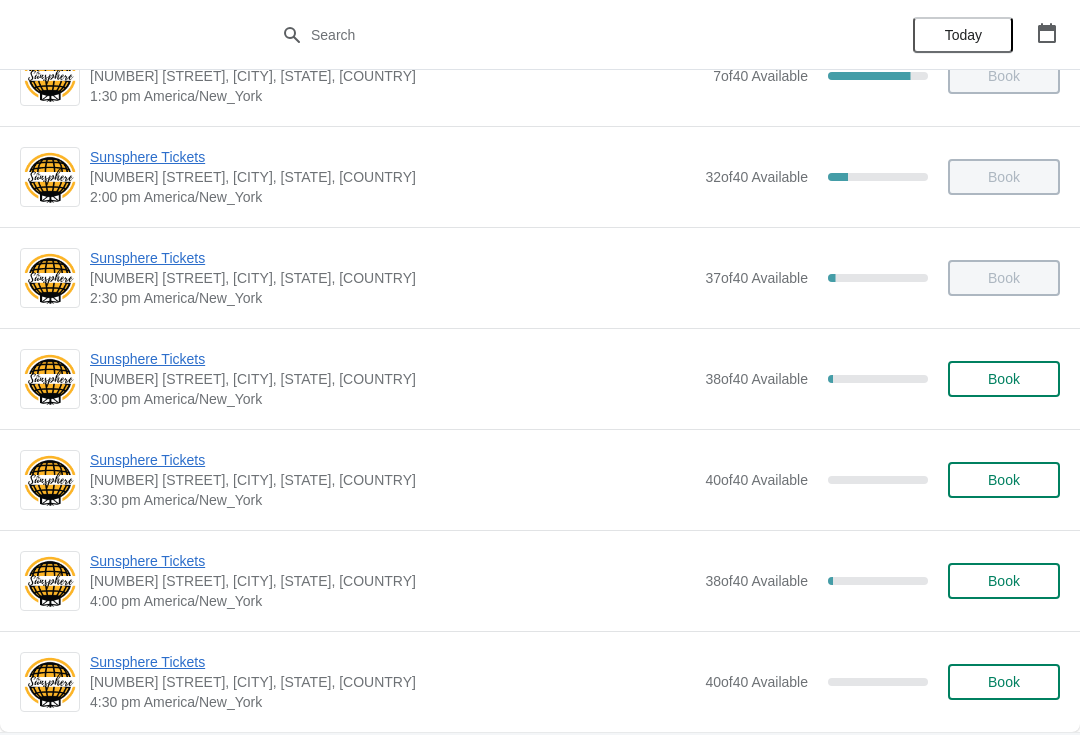 click on "Book" at bounding box center [1004, 379] 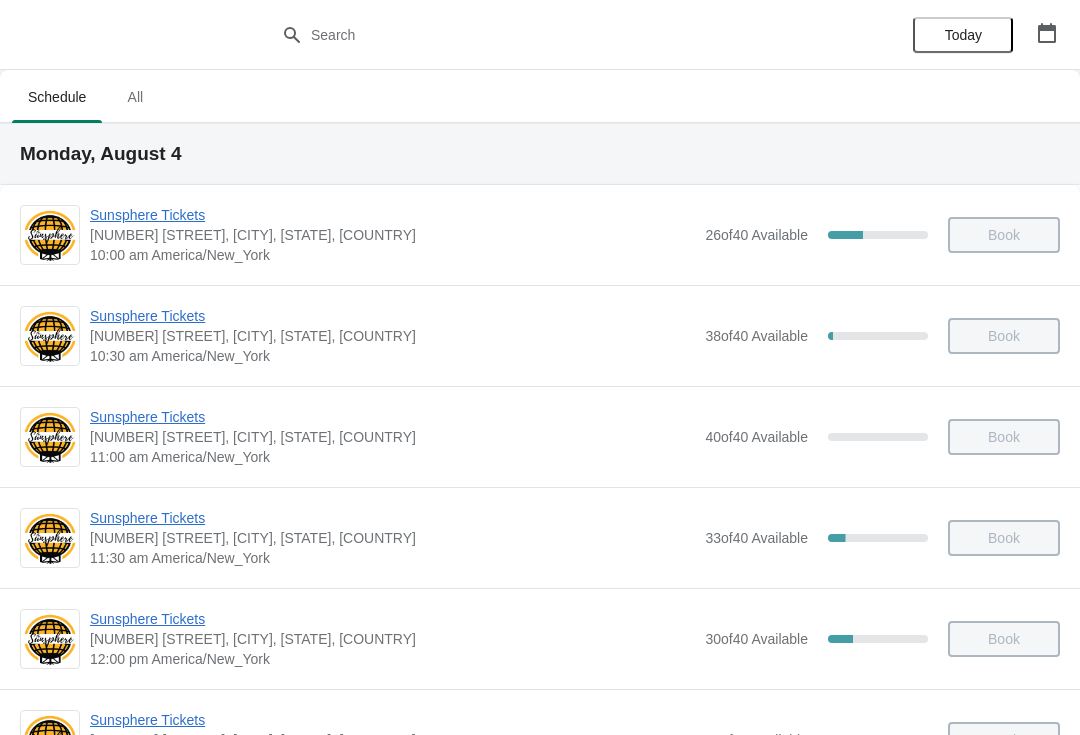 scroll, scrollTop: 664, scrollLeft: 0, axis: vertical 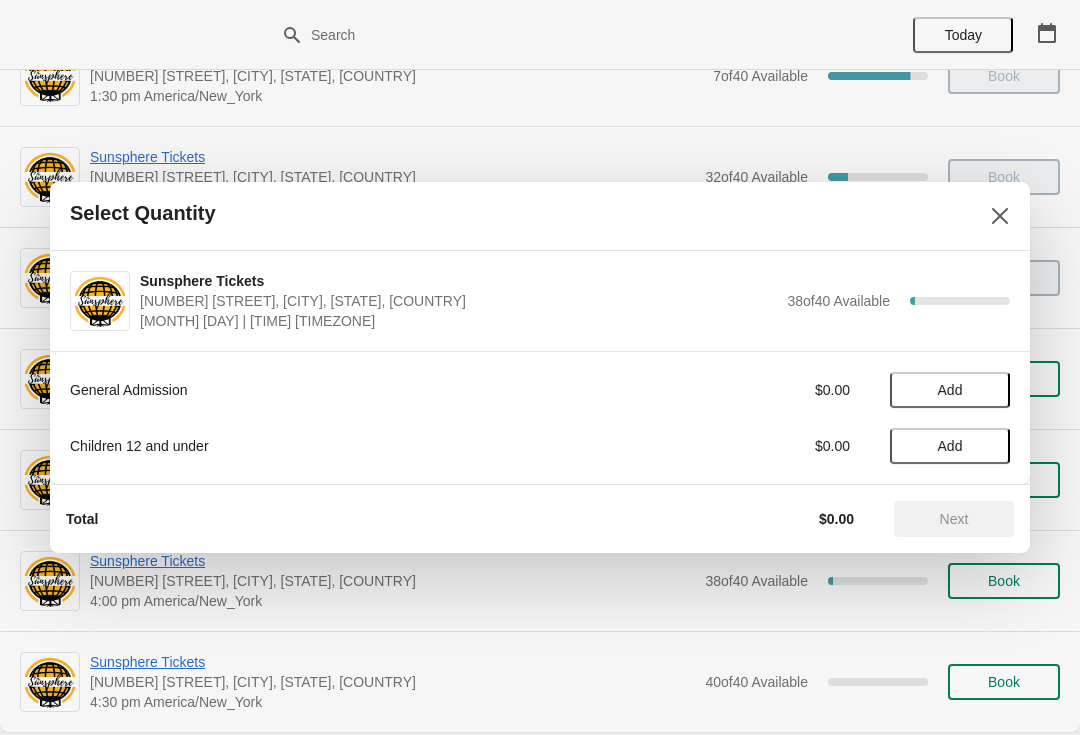 click on "Add" at bounding box center (950, 390) 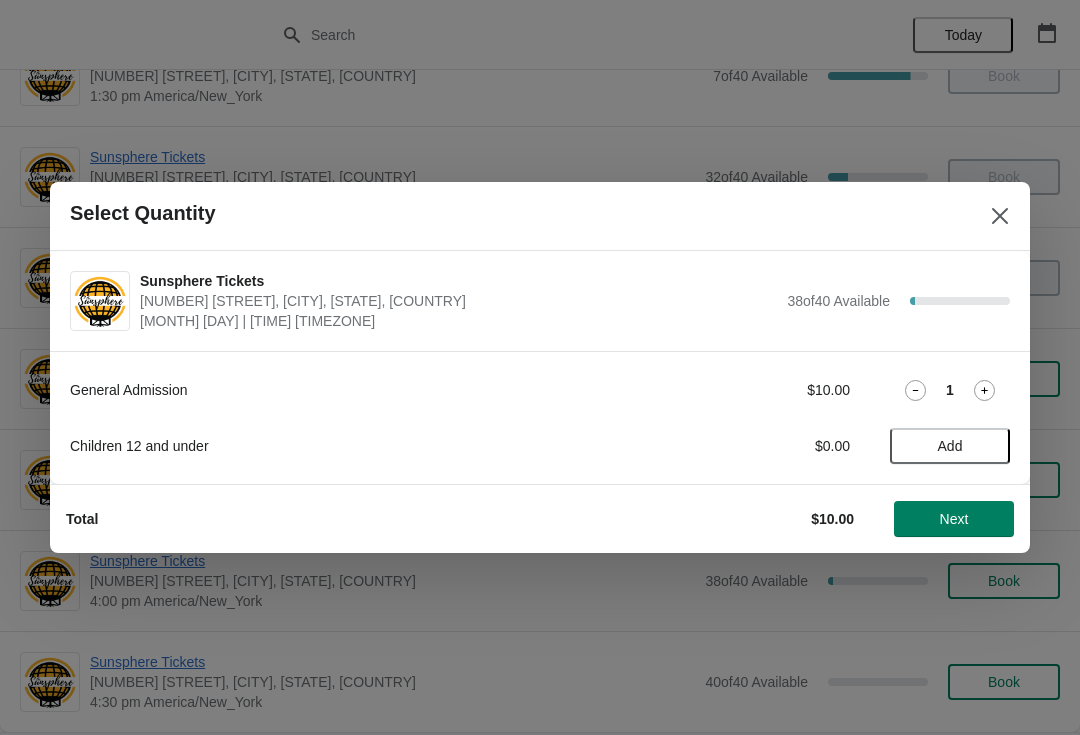 click on "Next" at bounding box center [954, 519] 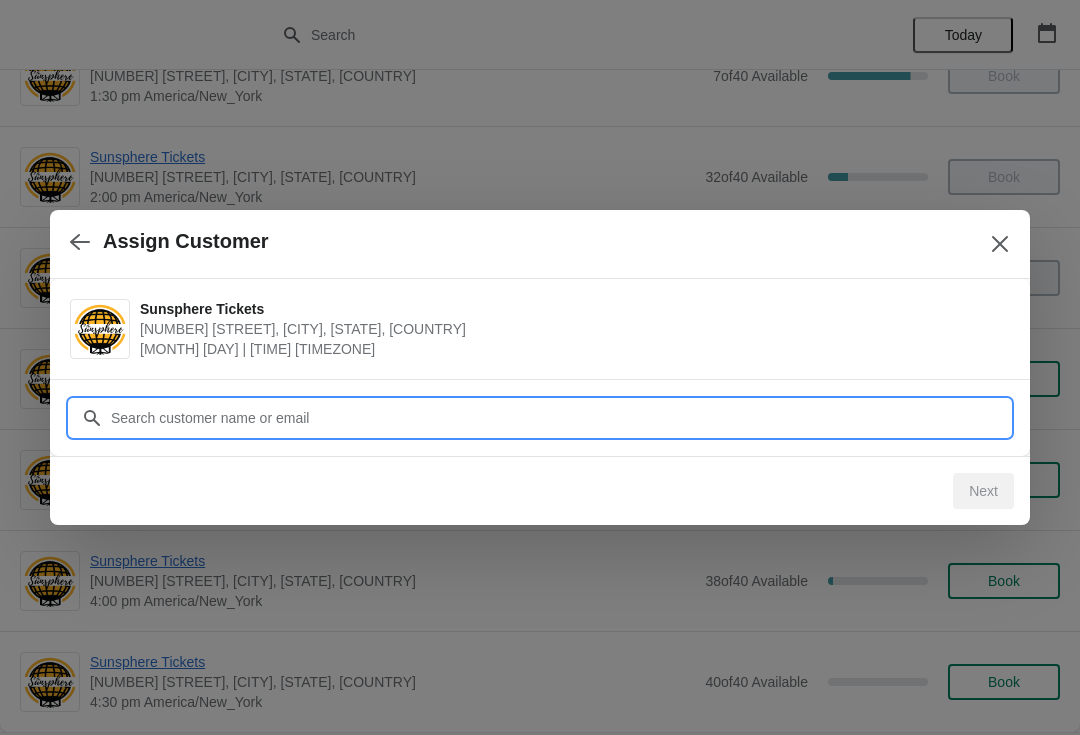 click on "Customer" at bounding box center [560, 418] 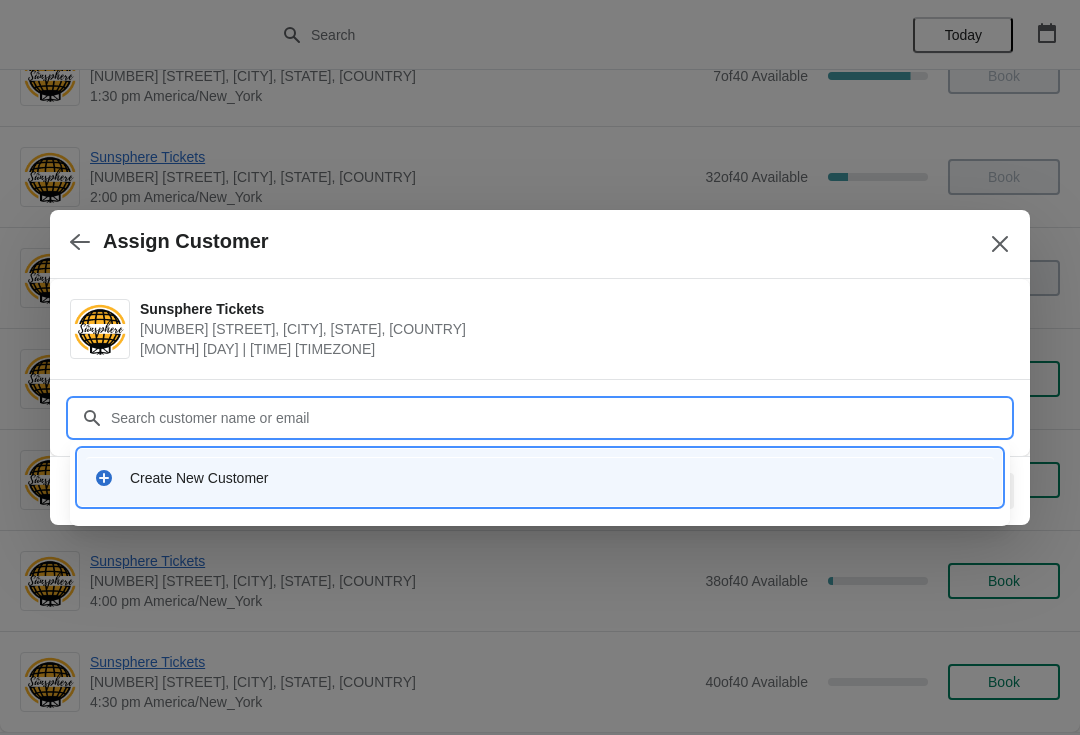 click on "Create New Customer" at bounding box center [540, 477] 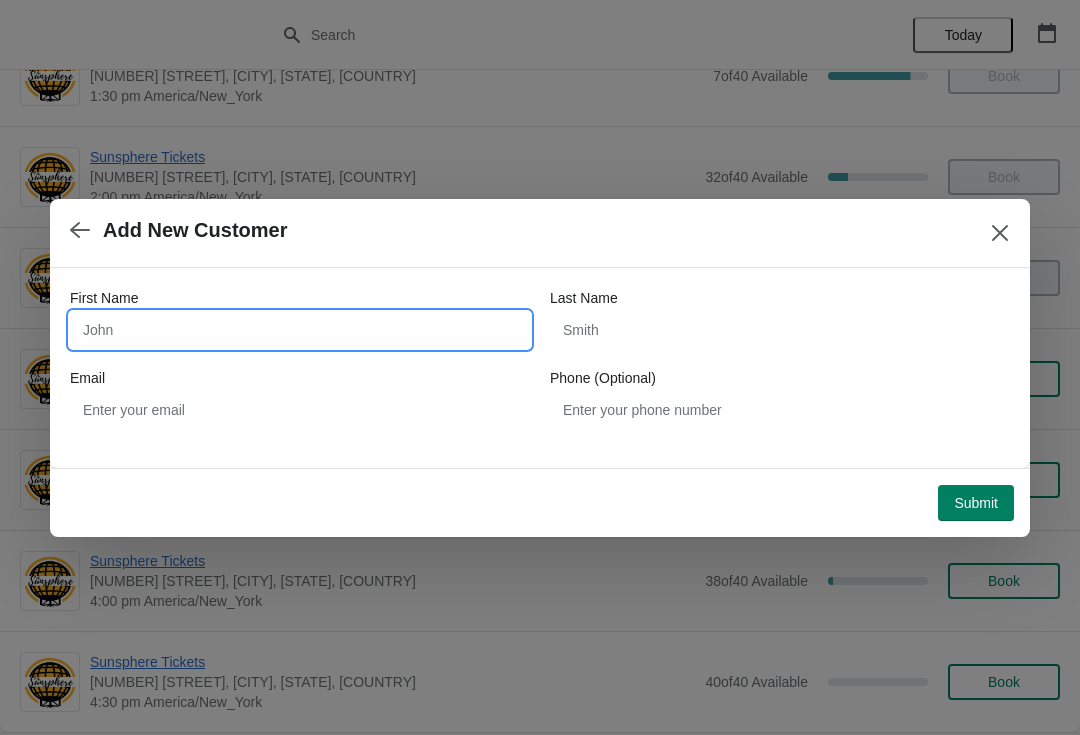 click on "First Name" at bounding box center (300, 330) 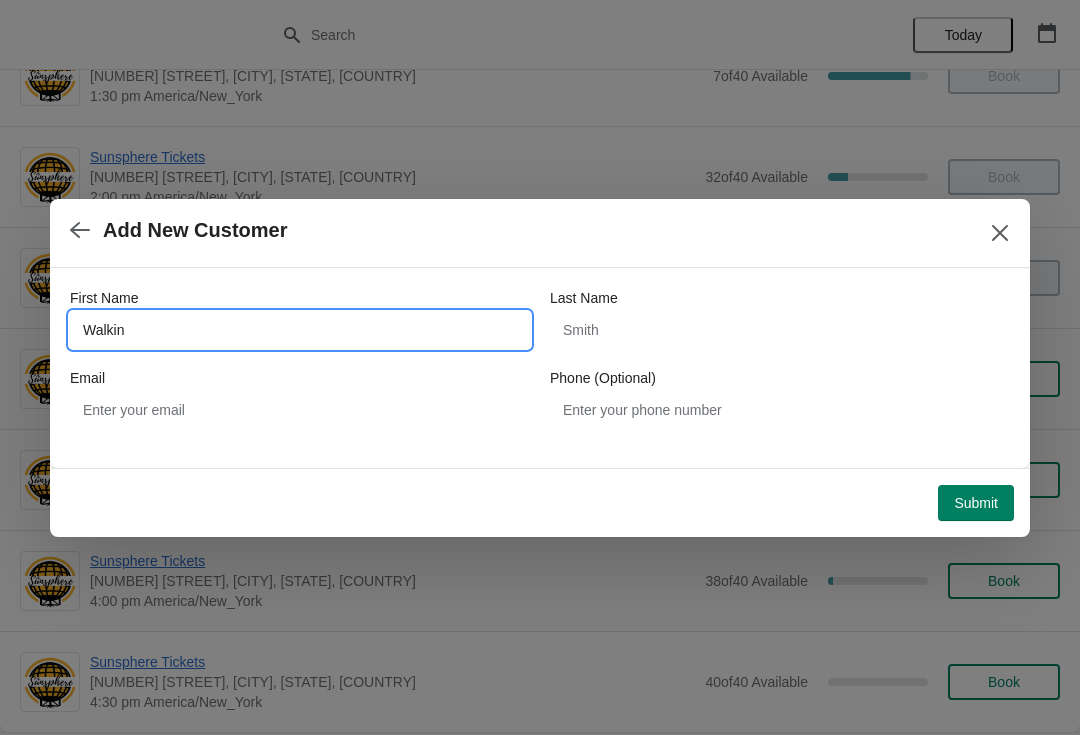 type on "Walkin" 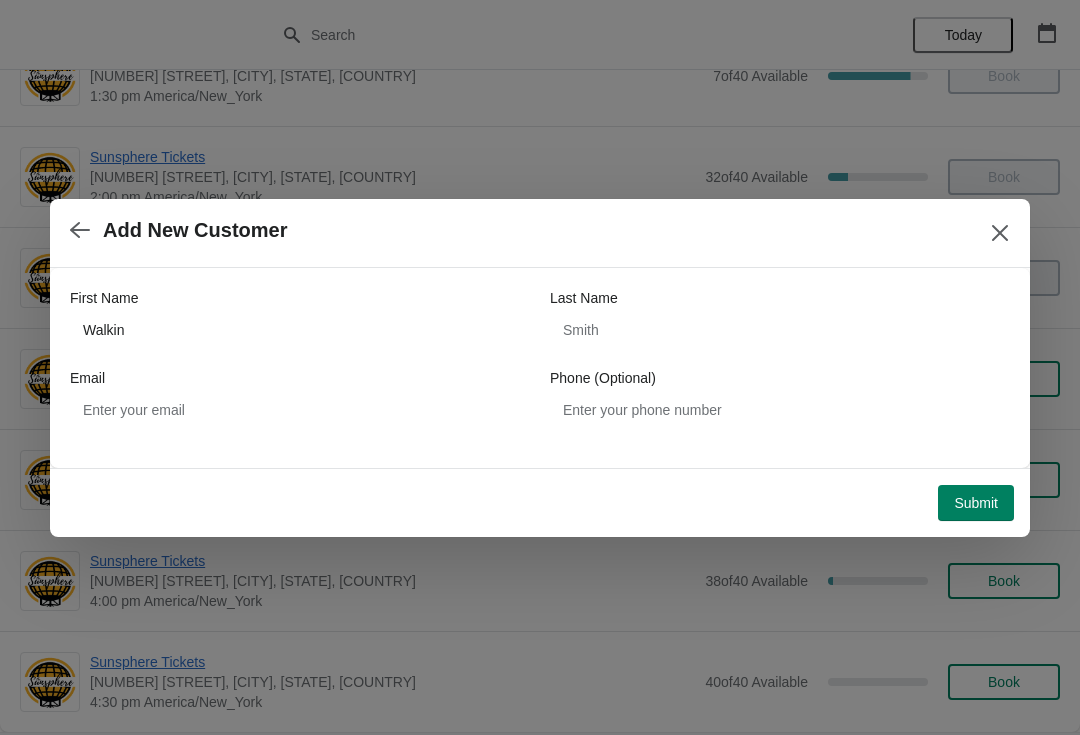 click on "Submit" at bounding box center (976, 503) 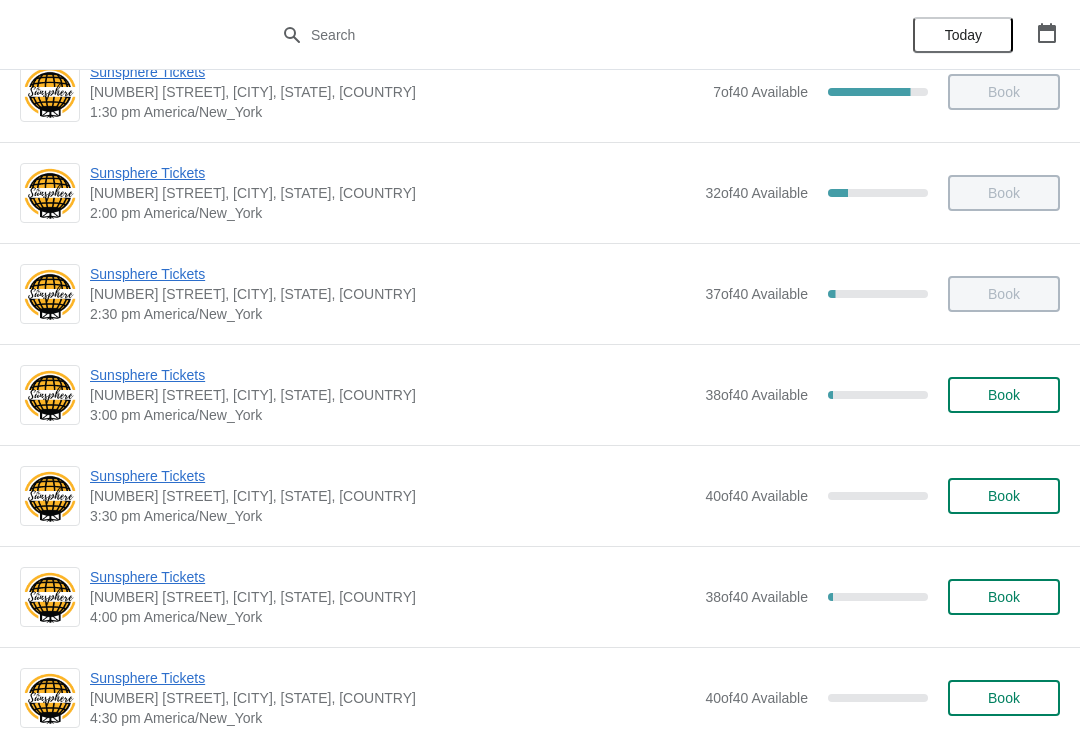 scroll, scrollTop: 652, scrollLeft: 0, axis: vertical 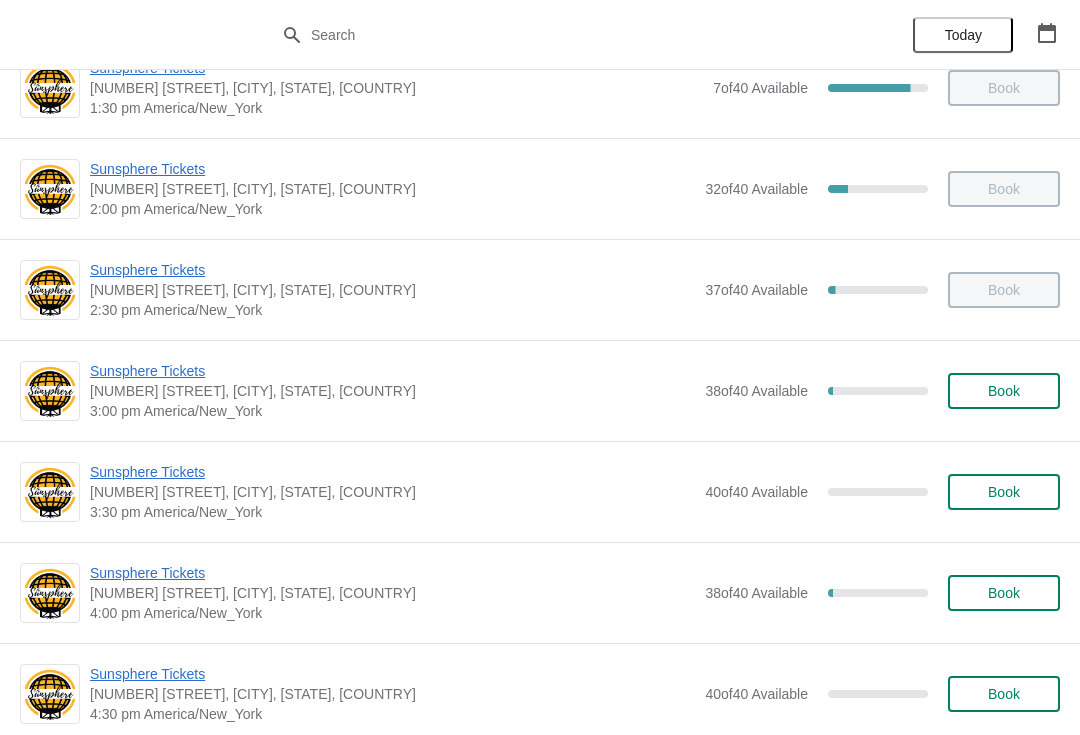 click on "Book" at bounding box center [1004, 391] 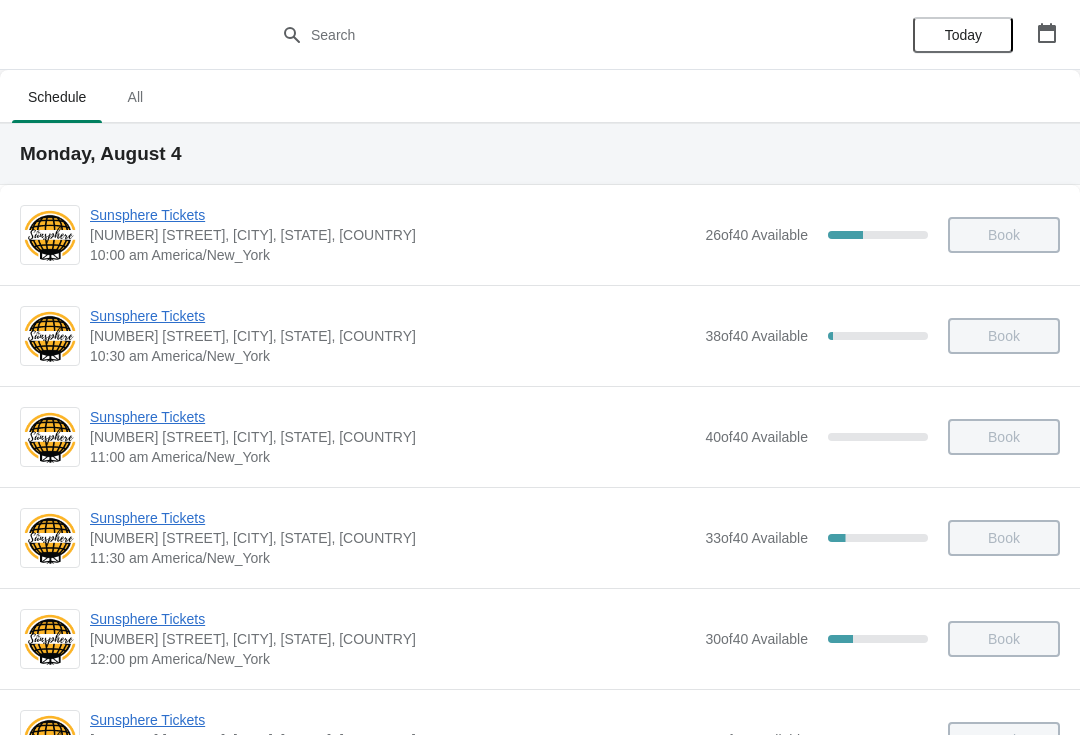 scroll, scrollTop: 652, scrollLeft: 0, axis: vertical 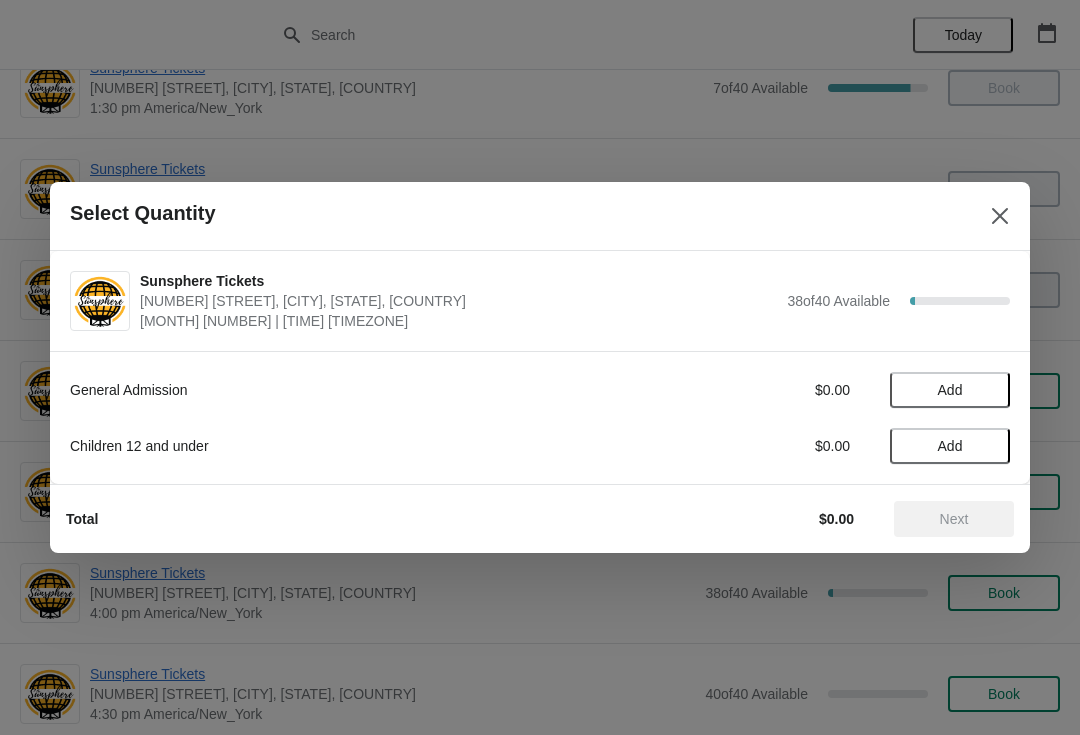 click on "Add" at bounding box center (950, 390) 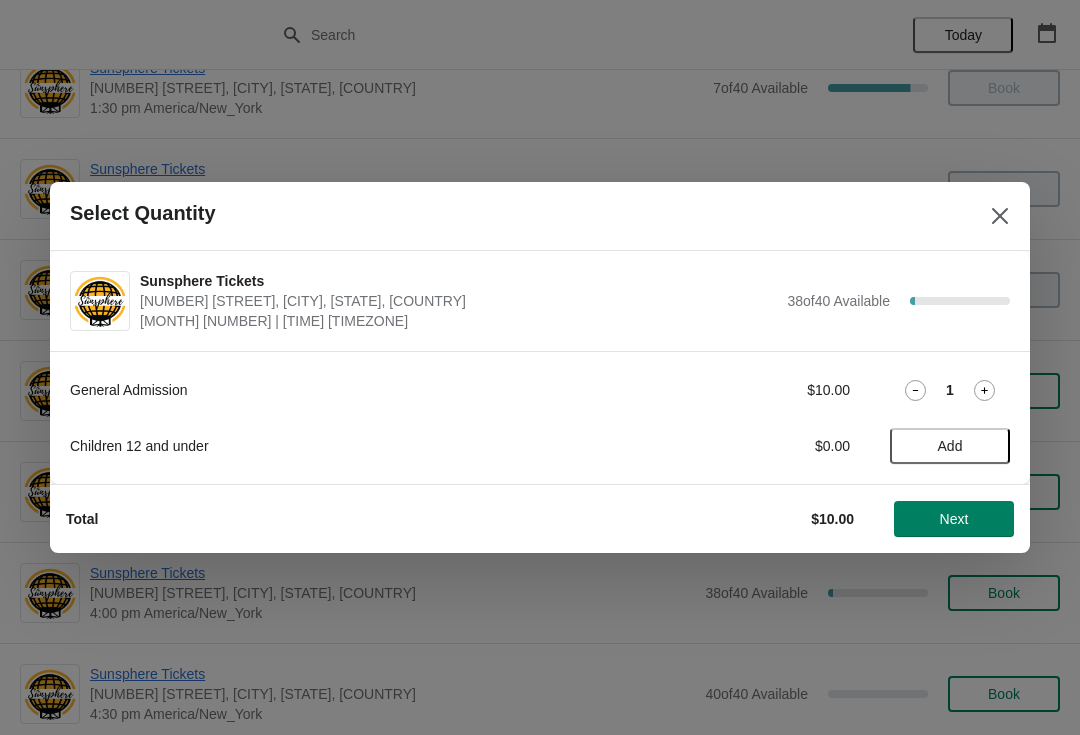 click 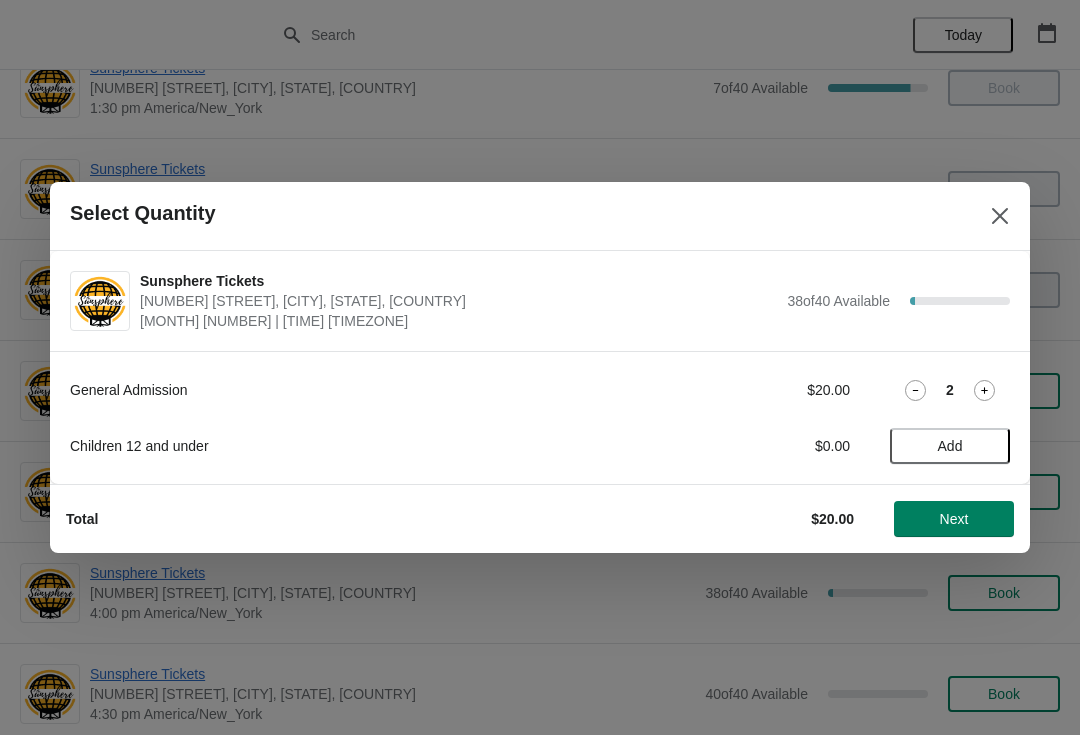 click on "Add" at bounding box center [950, 446] 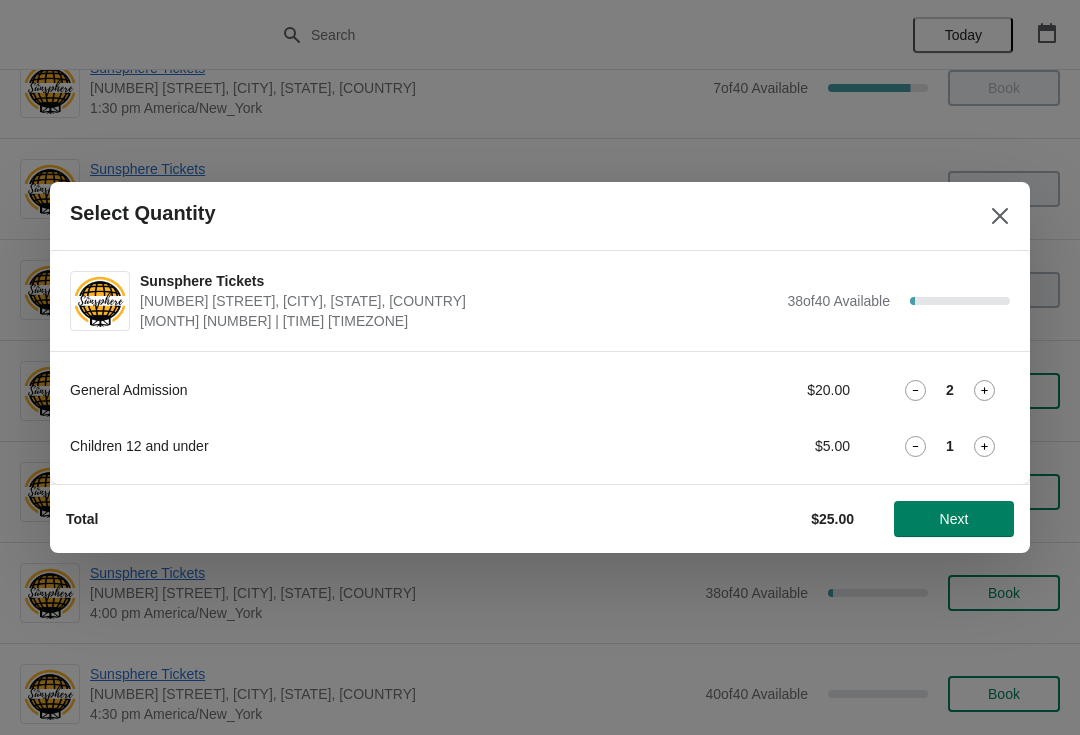 click on "Next" at bounding box center (954, 519) 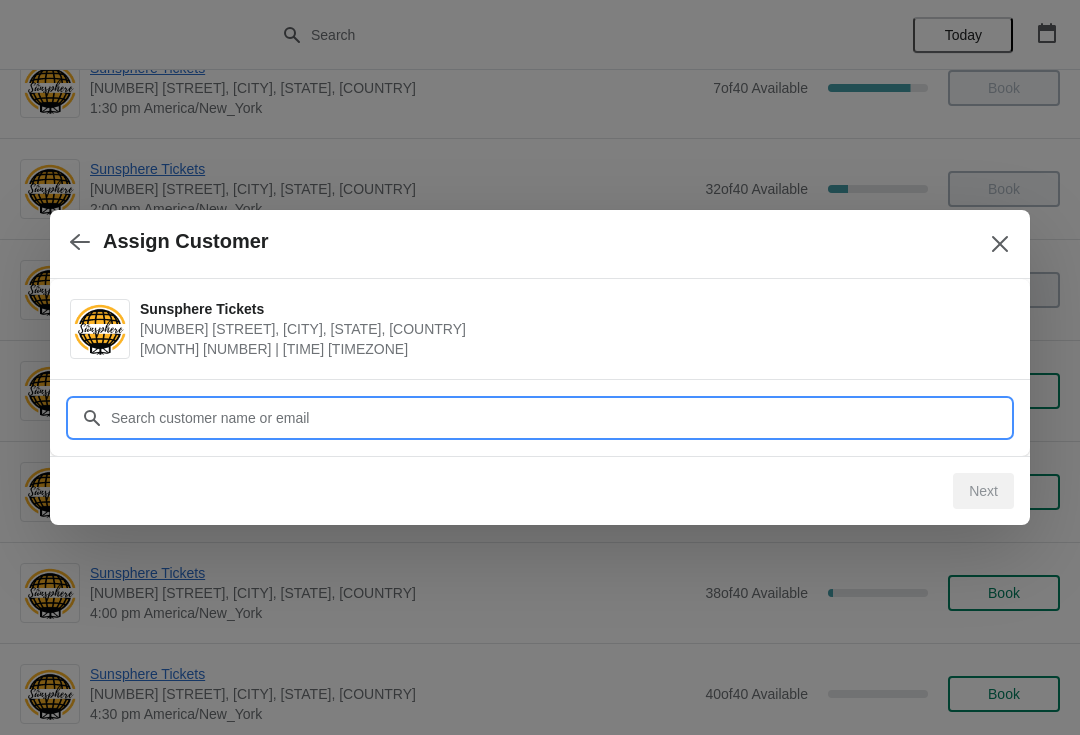 click on "Customer" at bounding box center [560, 418] 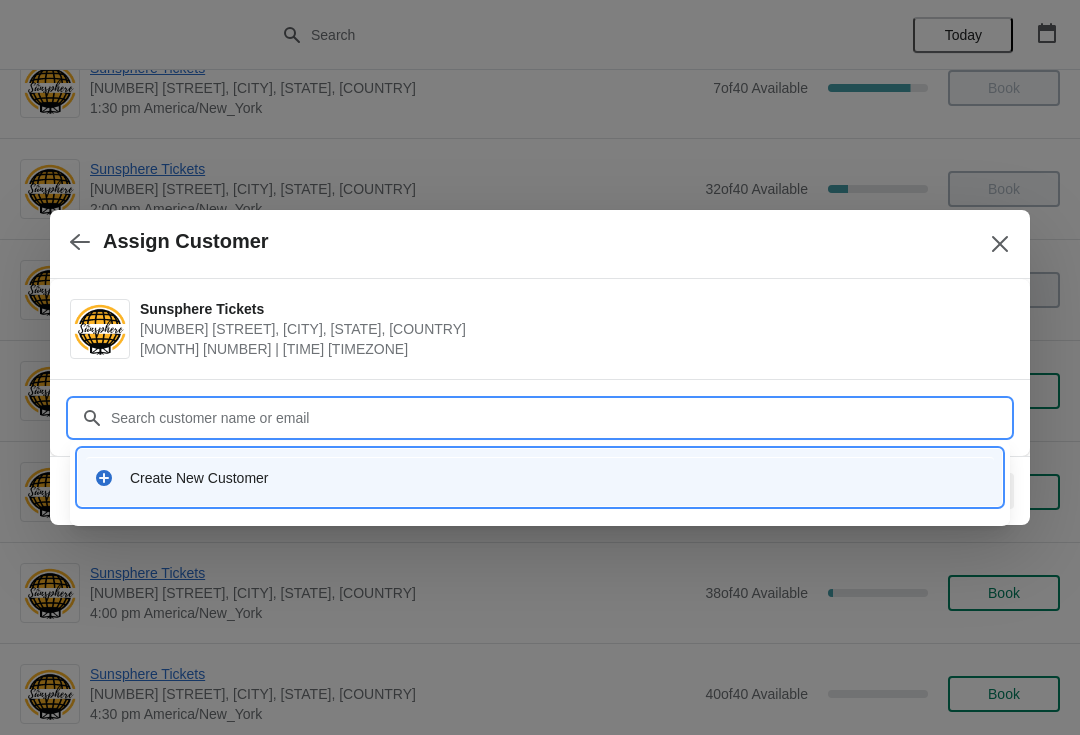 click on "Create New Customer" at bounding box center (558, 478) 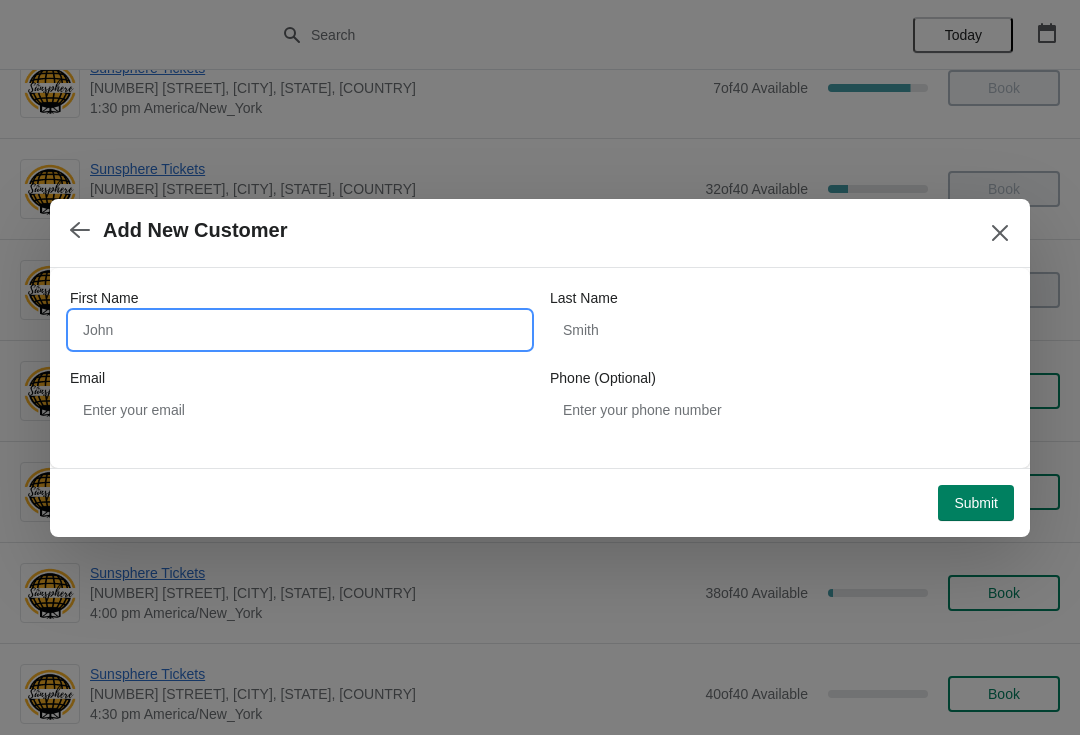 click on "First Name" at bounding box center [300, 330] 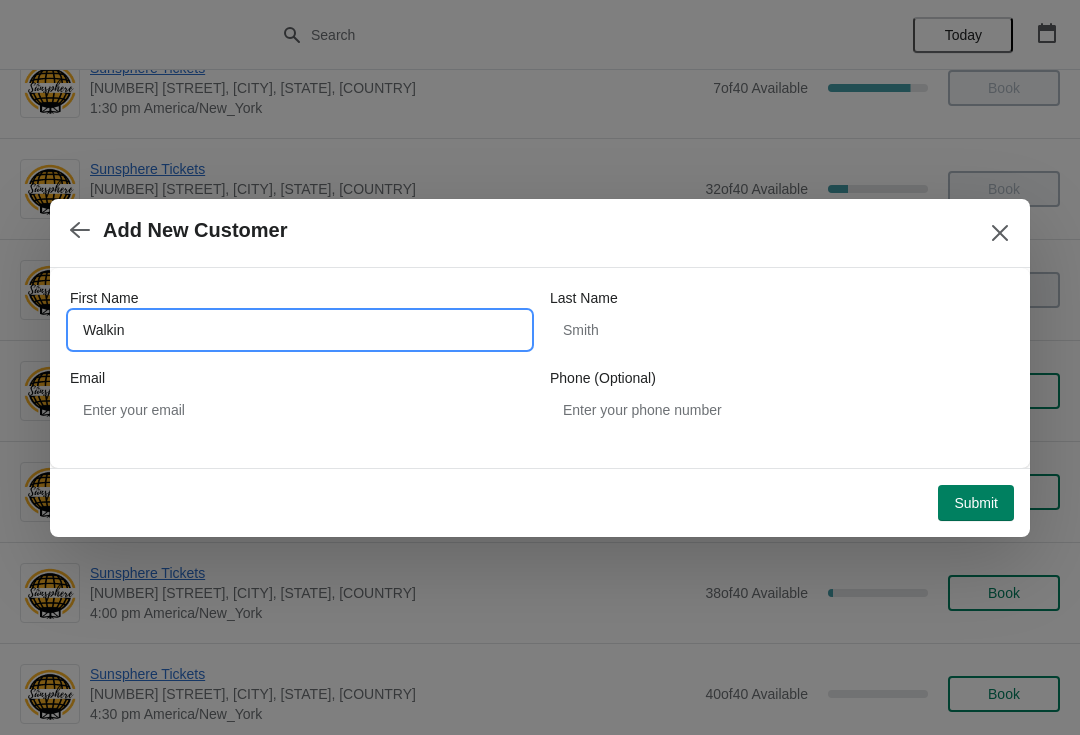 type on "Walkin" 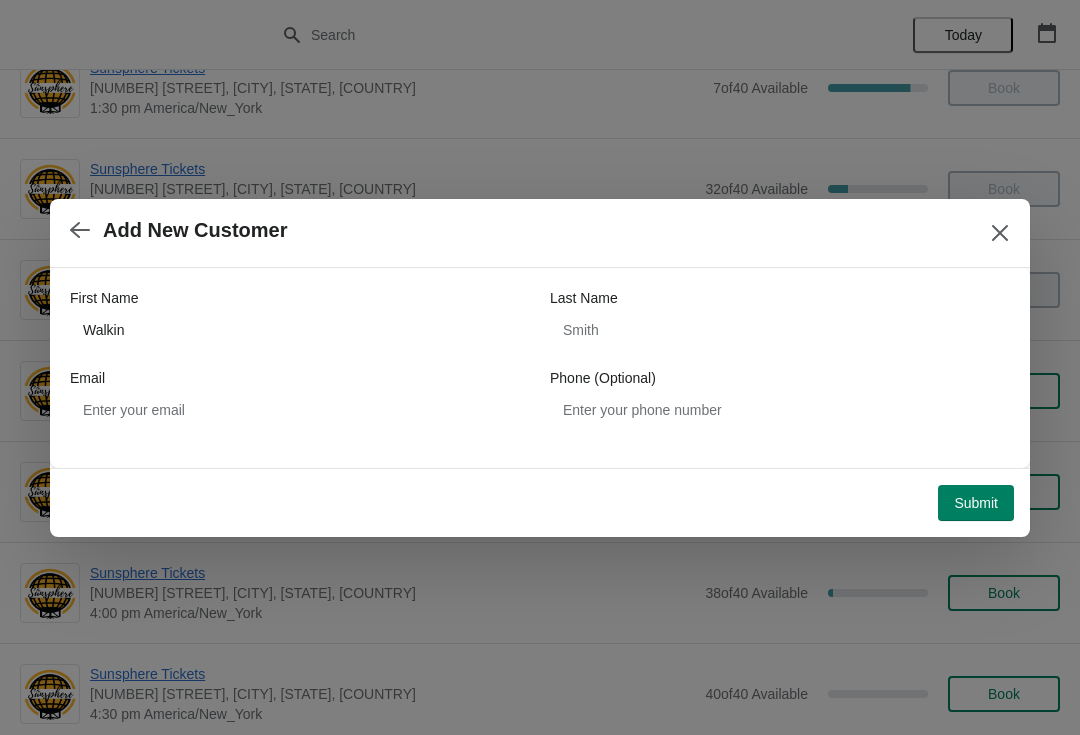 click on "Submit" at bounding box center [976, 503] 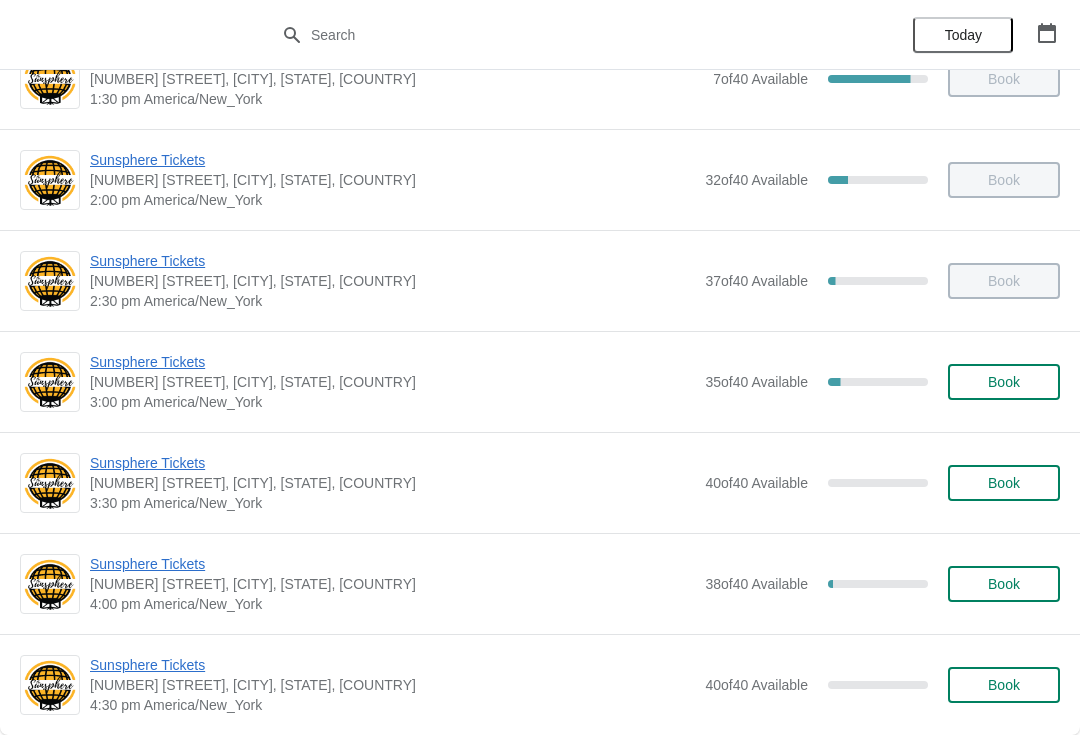 scroll, scrollTop: 664, scrollLeft: 0, axis: vertical 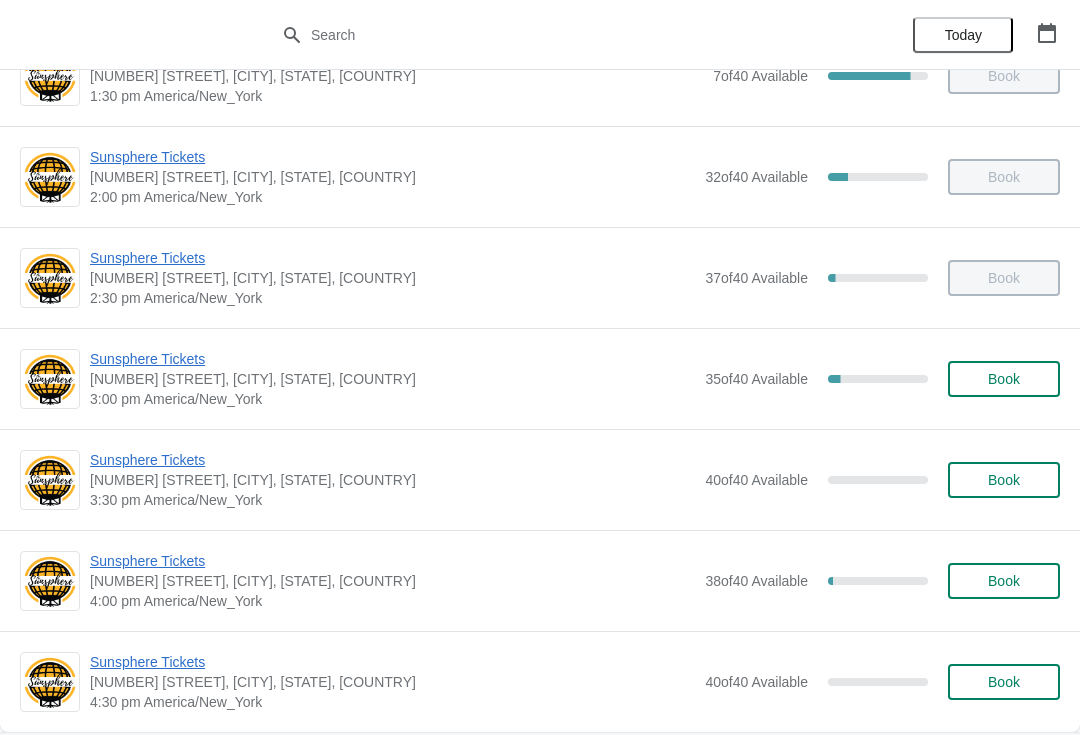 click on "Book" at bounding box center (1004, 379) 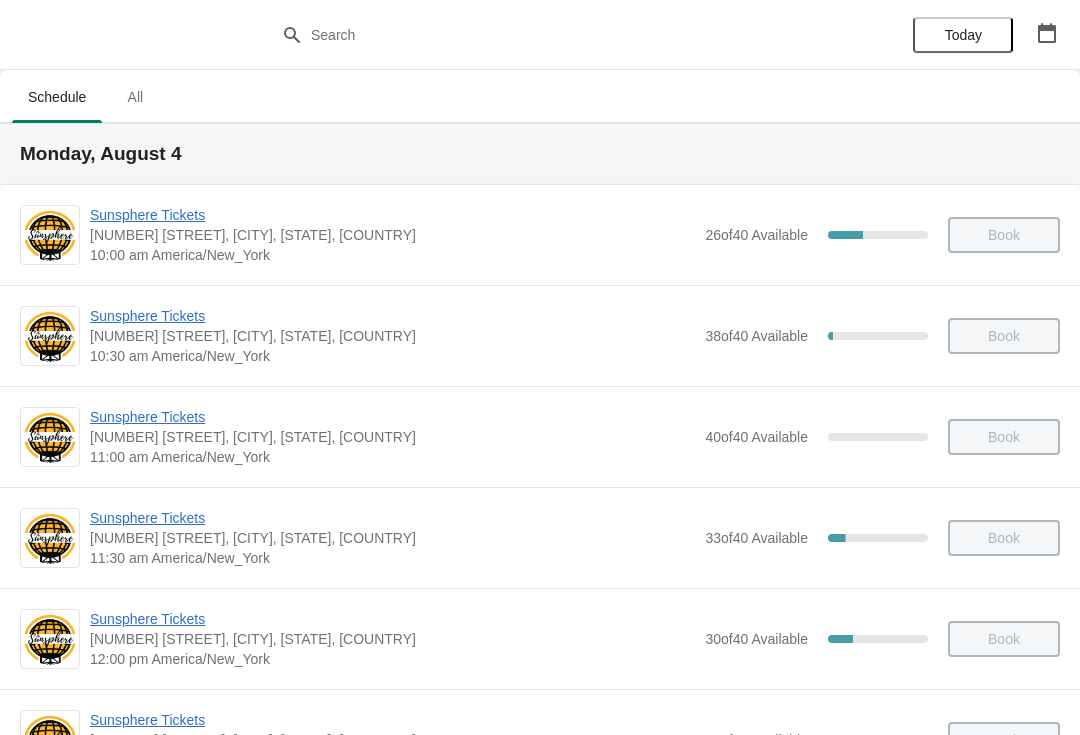 scroll, scrollTop: 664, scrollLeft: 0, axis: vertical 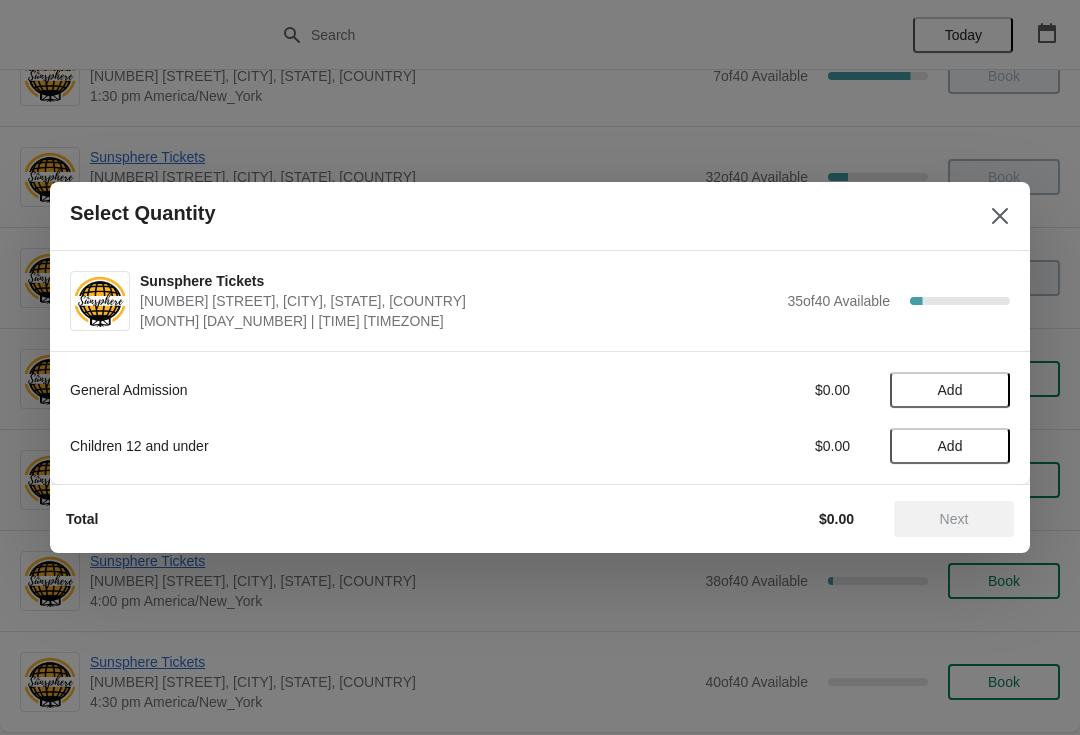 click on "General Admission $0.00 Add Children 12 and under $0.00 Add" at bounding box center (540, 408) 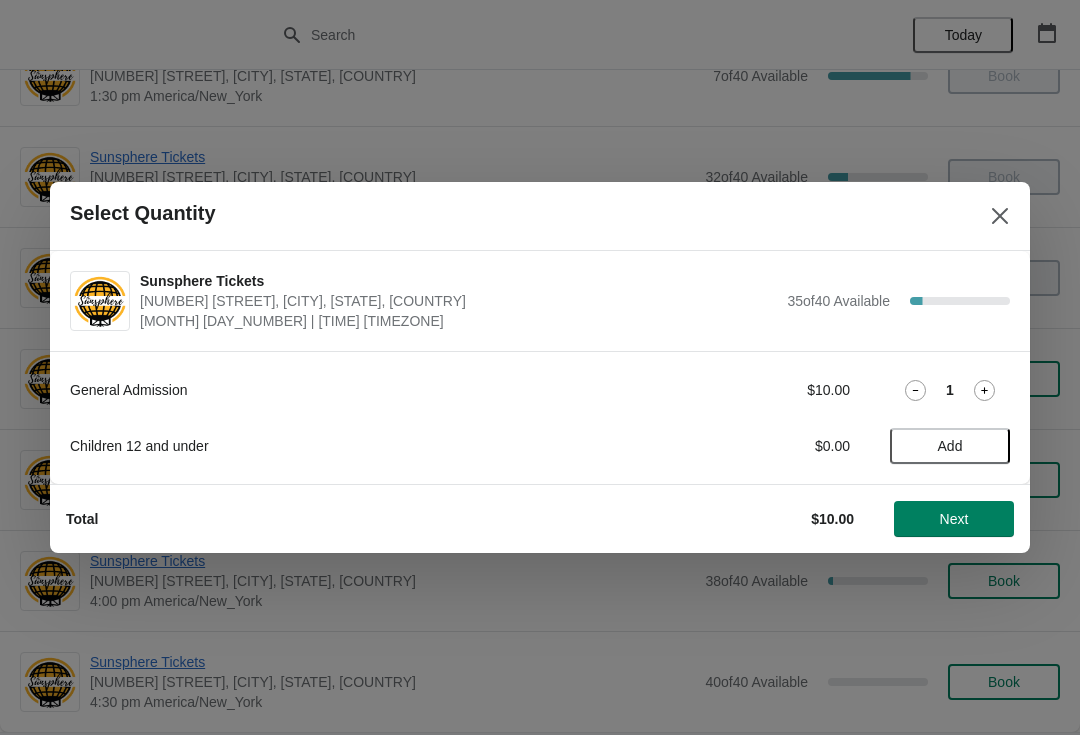 click 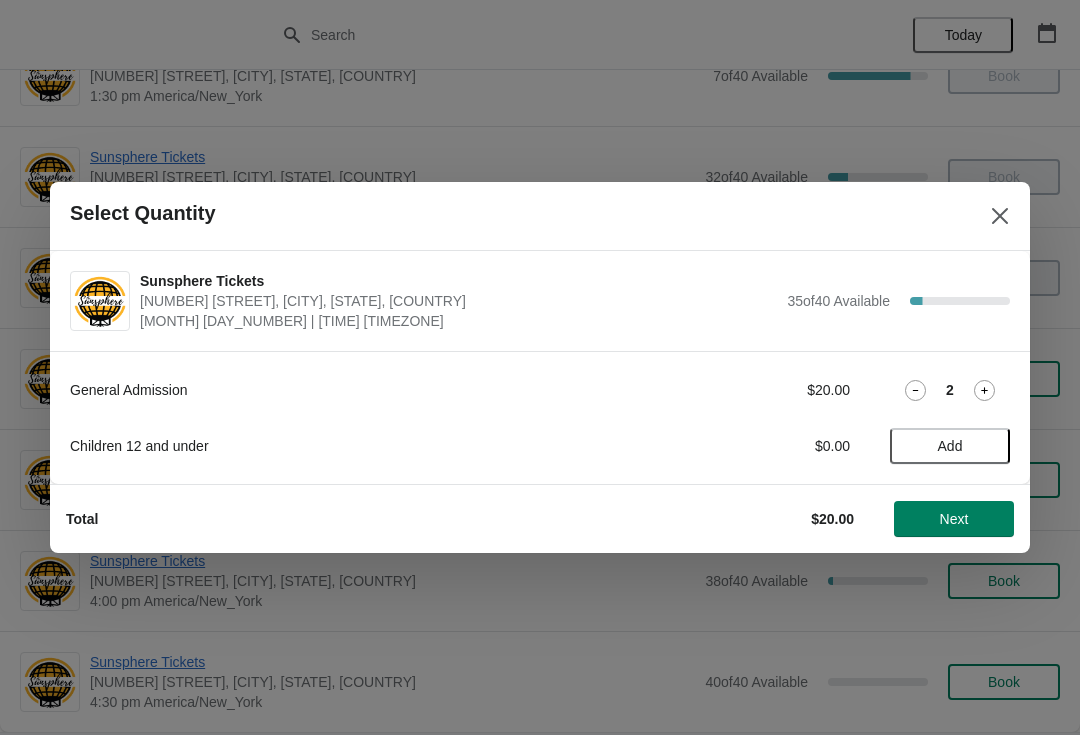 click 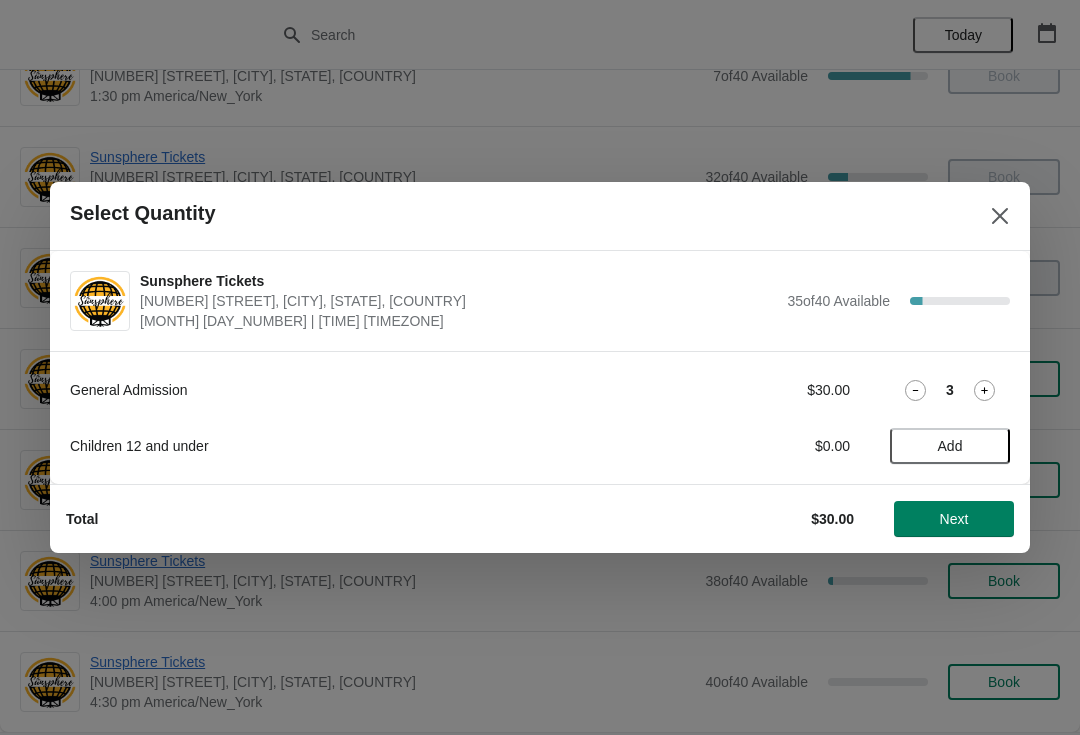 click on "Add" at bounding box center [950, 446] 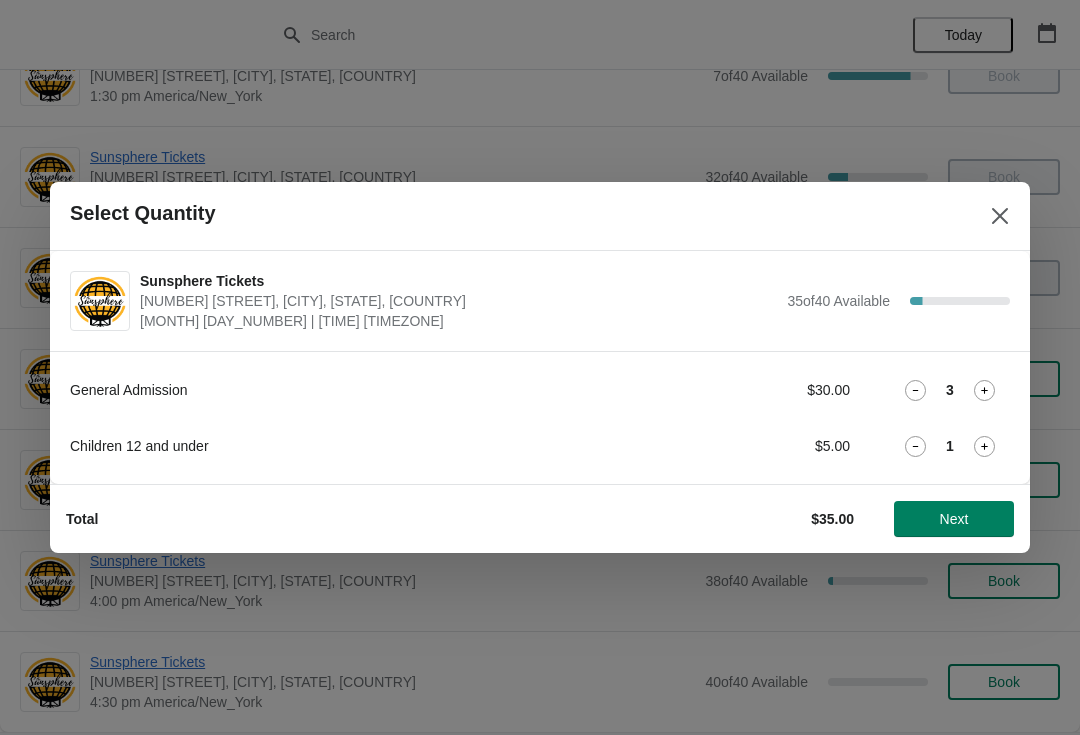 click on "Next" at bounding box center (954, 519) 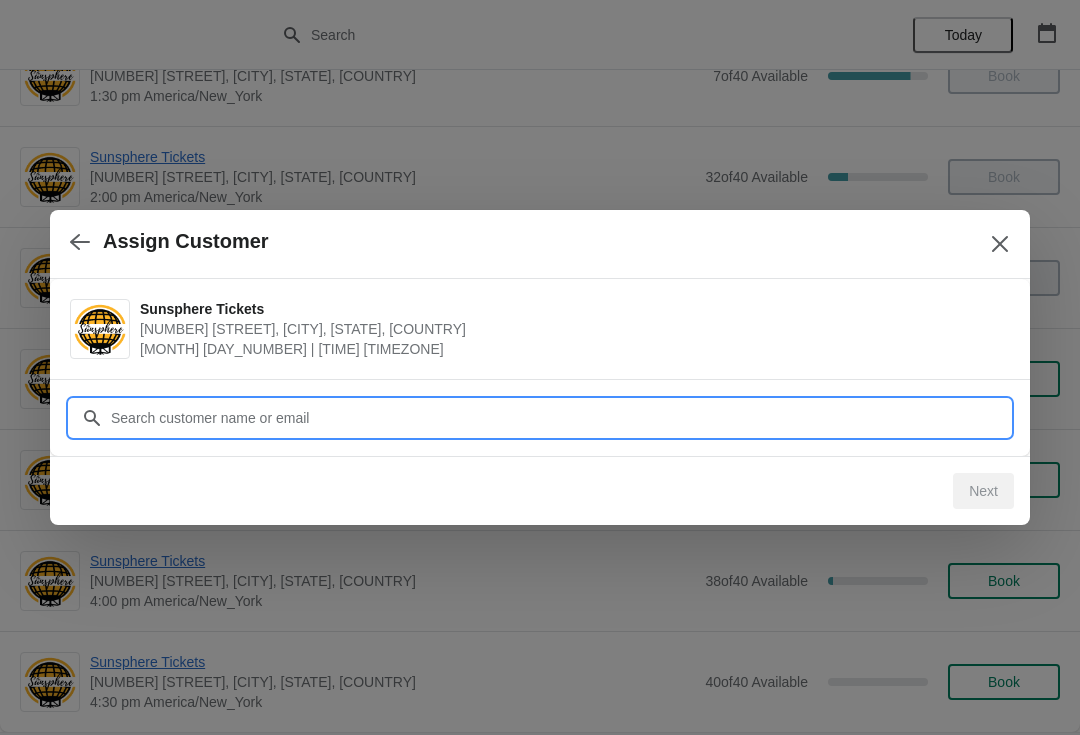 click on "Customer" at bounding box center [560, 418] 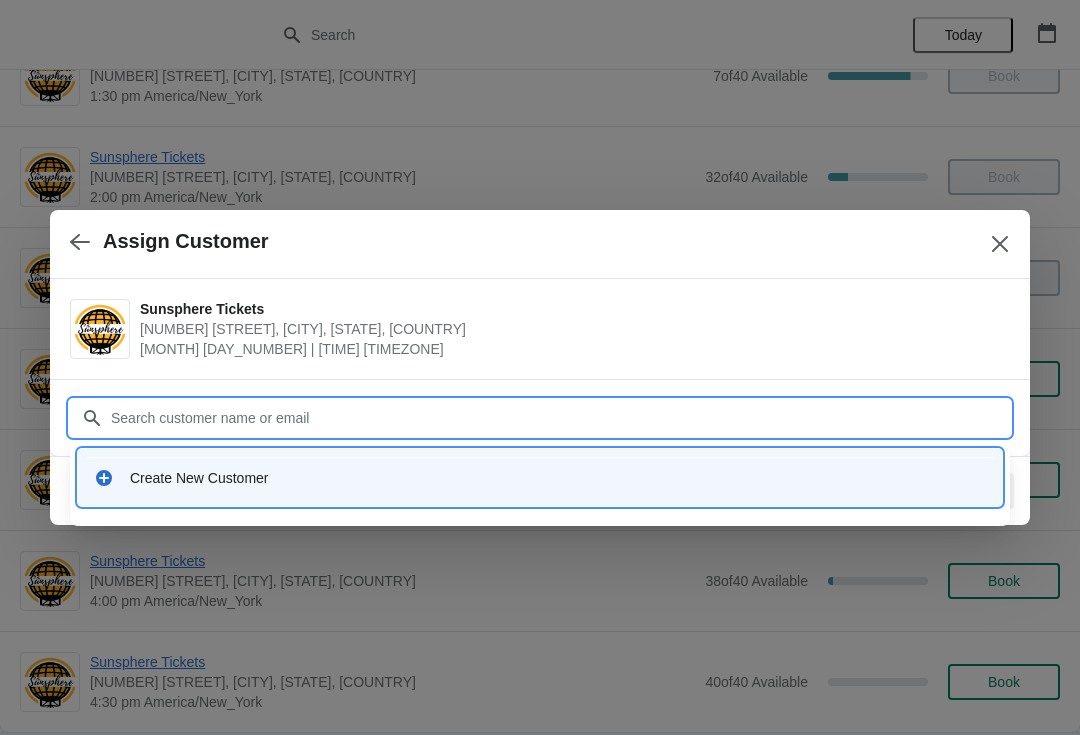 click on "Create New Customer" at bounding box center [540, 477] 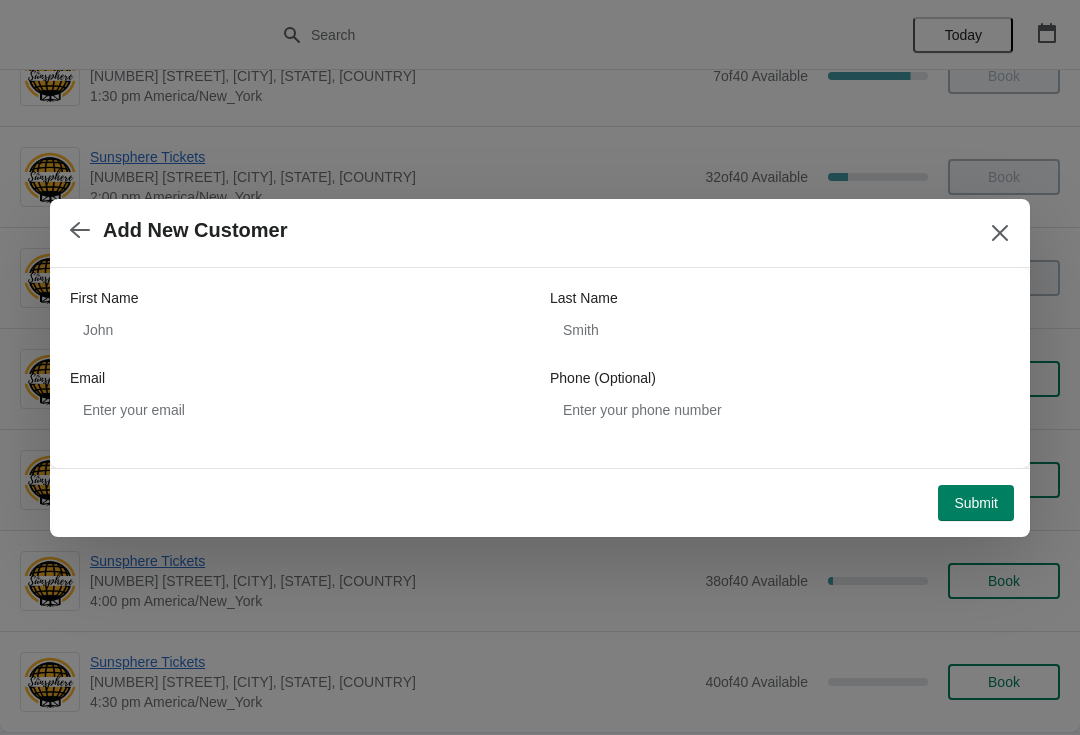 click on "Email" at bounding box center (300, 378) 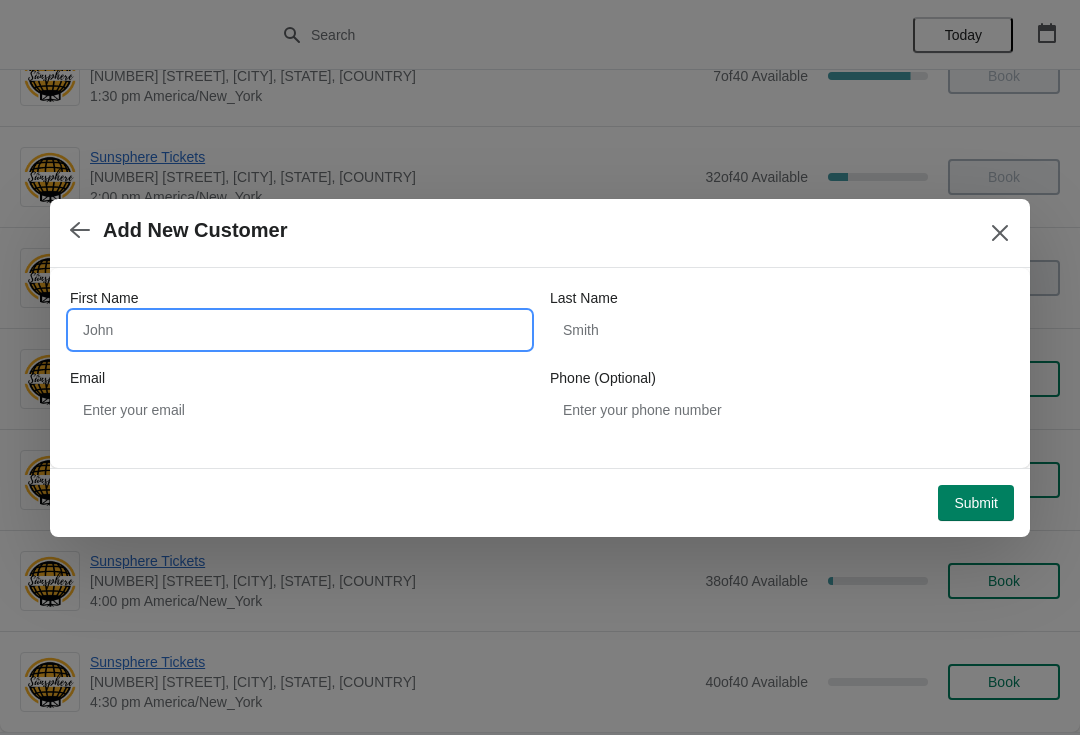 click on "First Name" at bounding box center [300, 330] 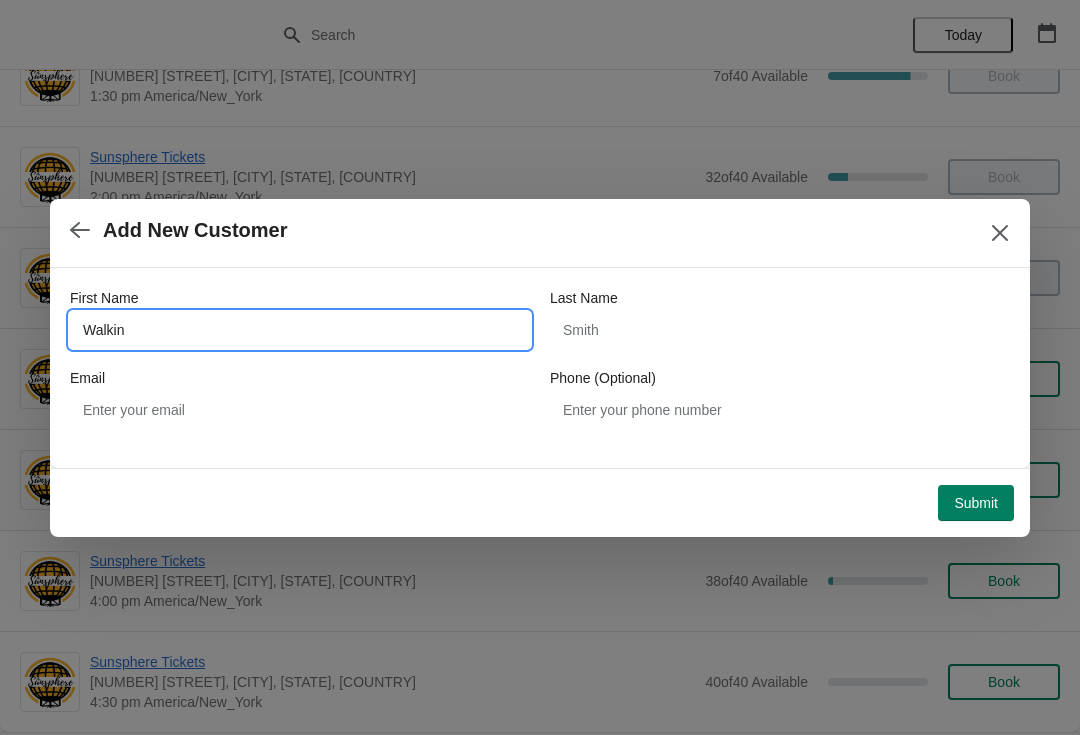 type on "Walkin" 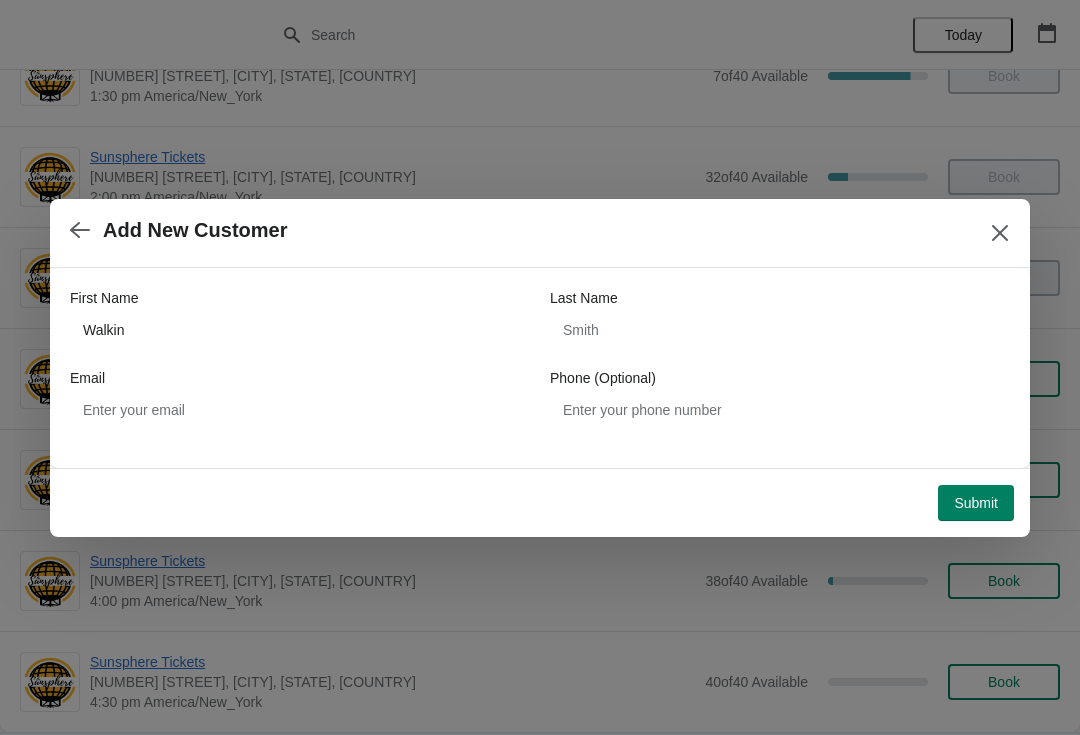 click on "Submit" at bounding box center (536, 499) 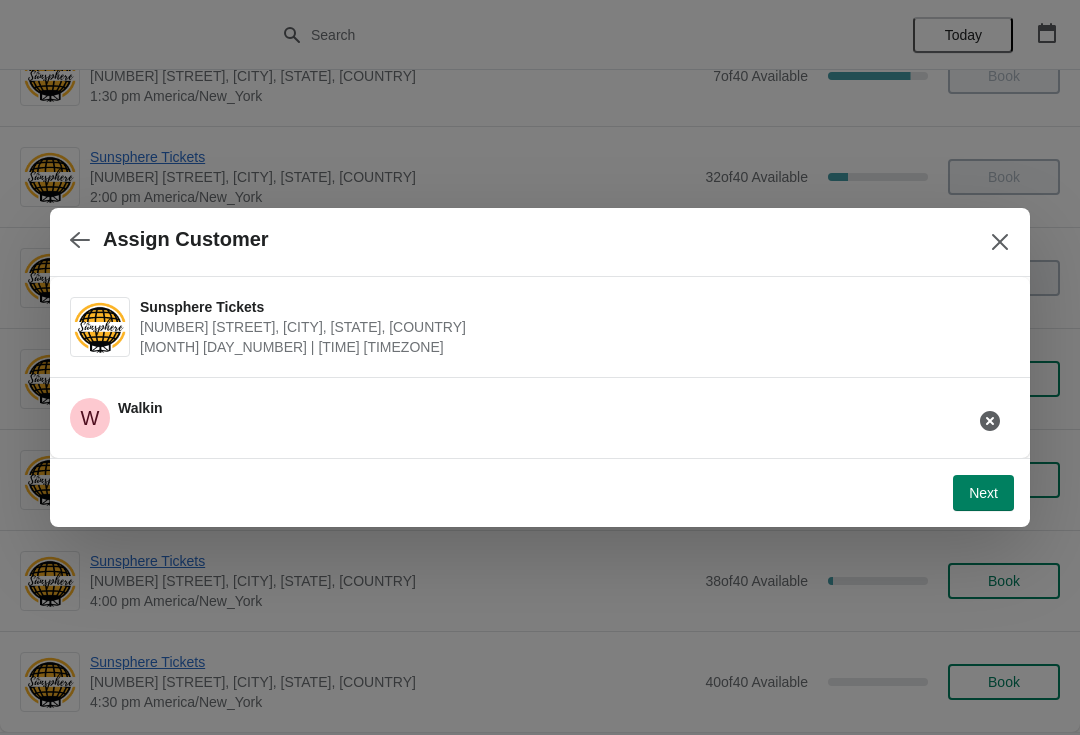 click on "Next" at bounding box center (983, 493) 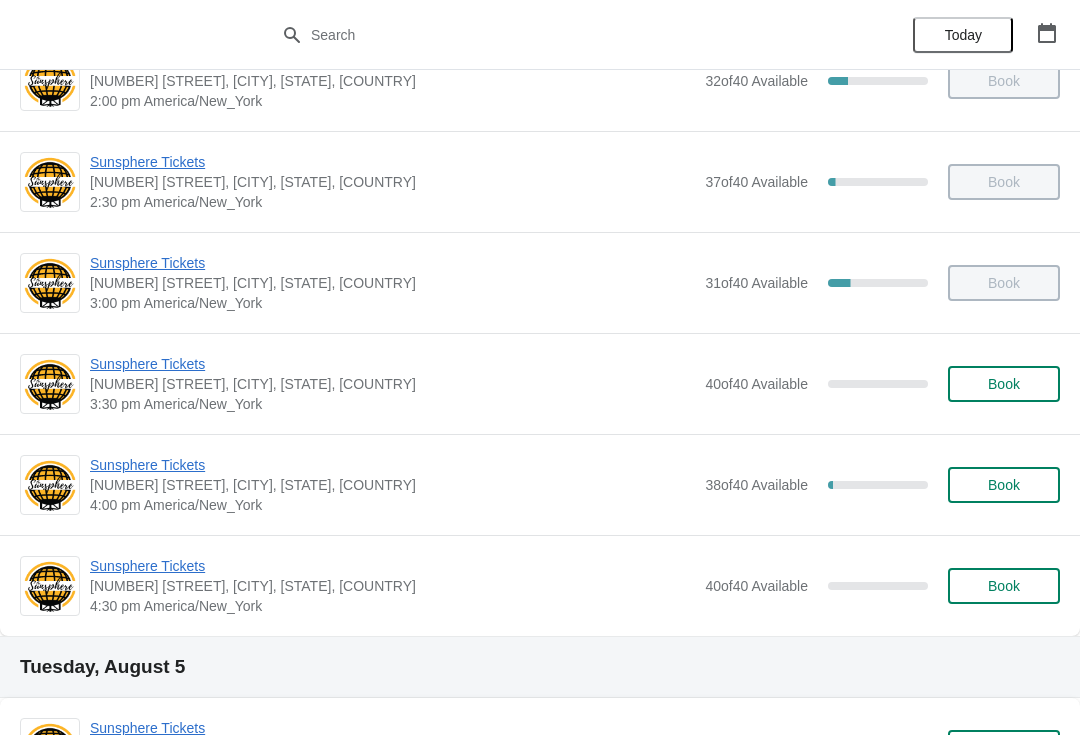scroll, scrollTop: 805, scrollLeft: 0, axis: vertical 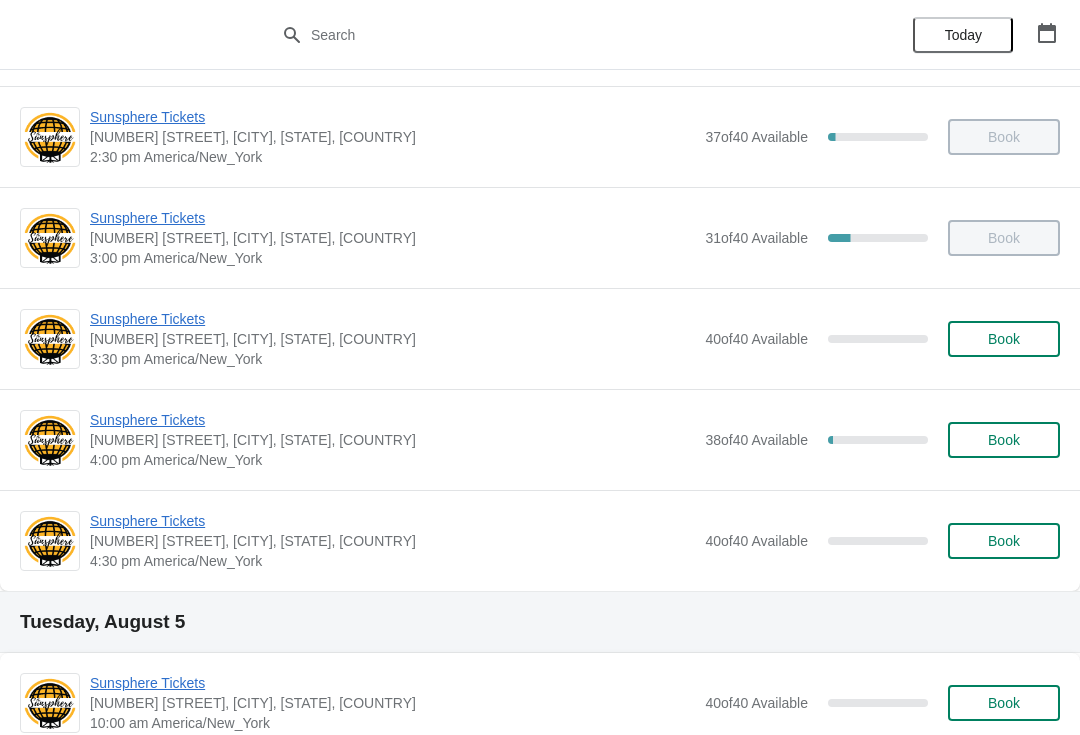 click on "Book" at bounding box center (1004, 339) 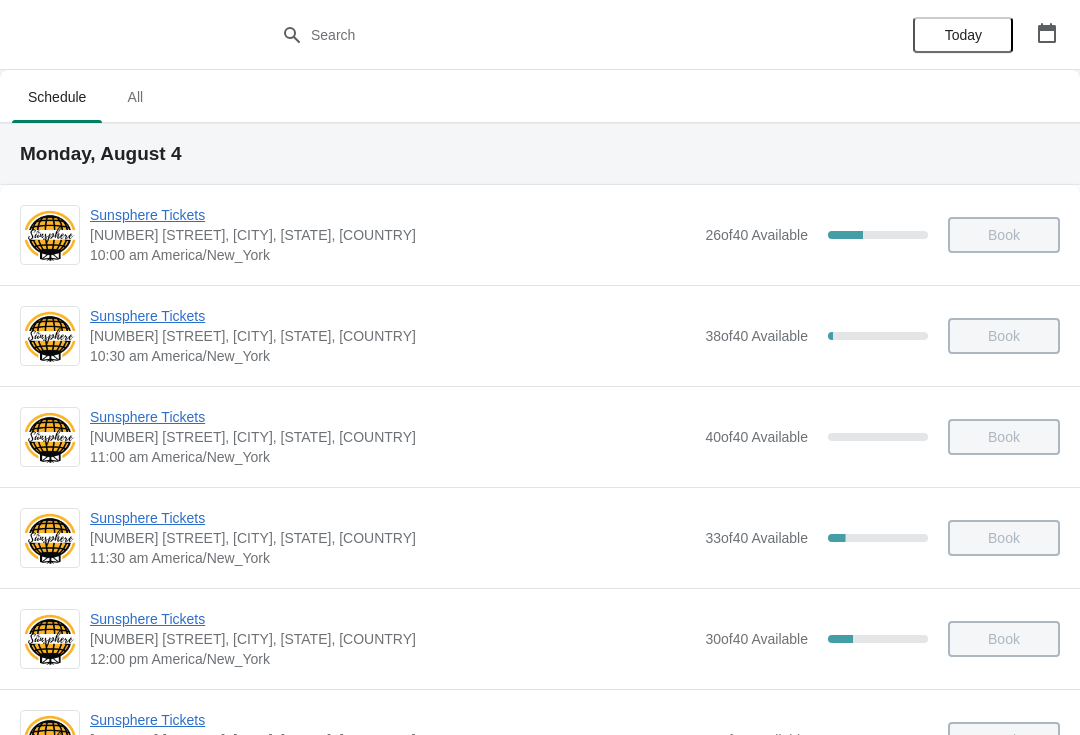 scroll, scrollTop: 805, scrollLeft: 0, axis: vertical 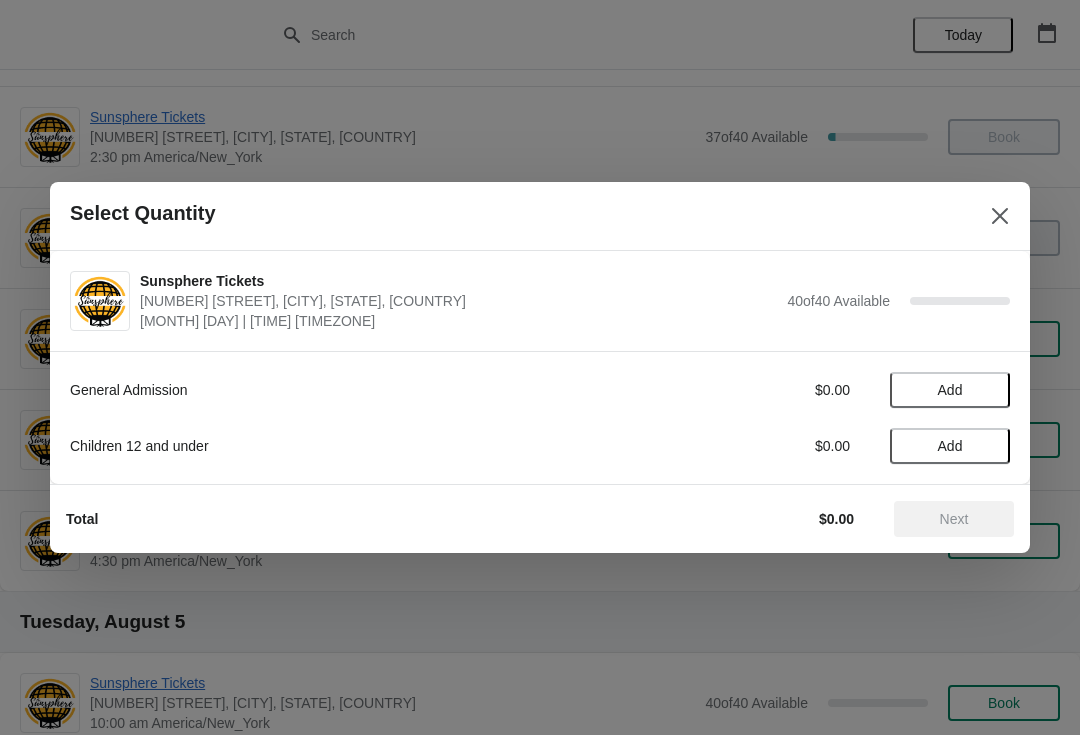 click on "Add" at bounding box center [950, 390] 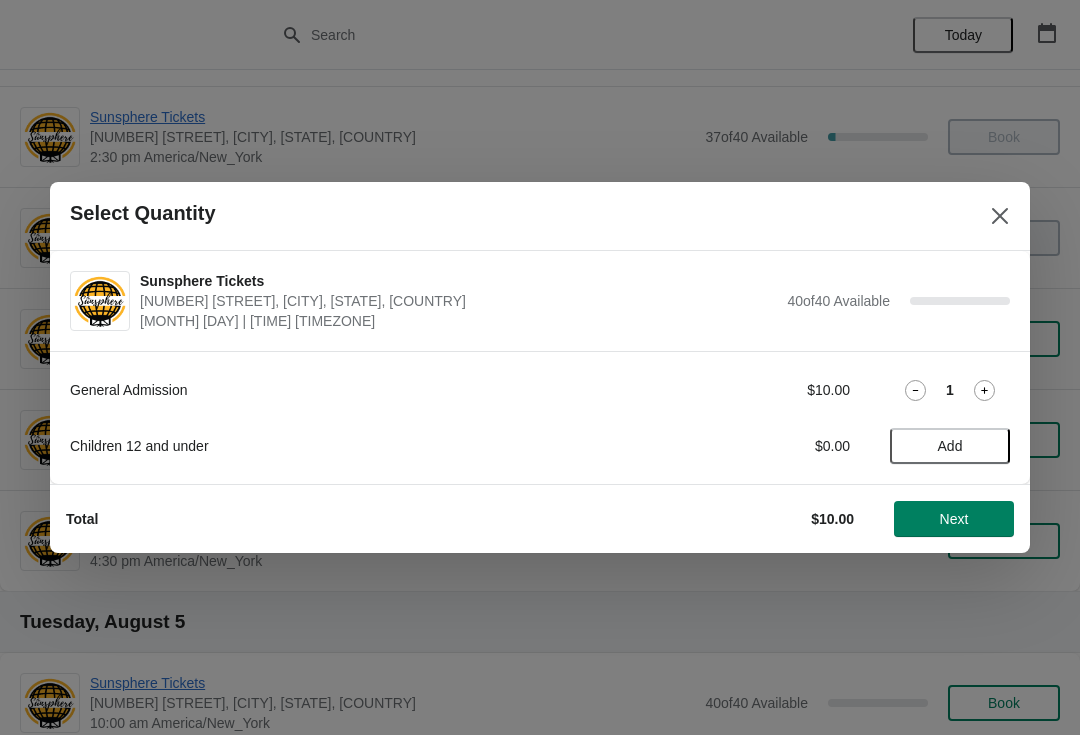 click 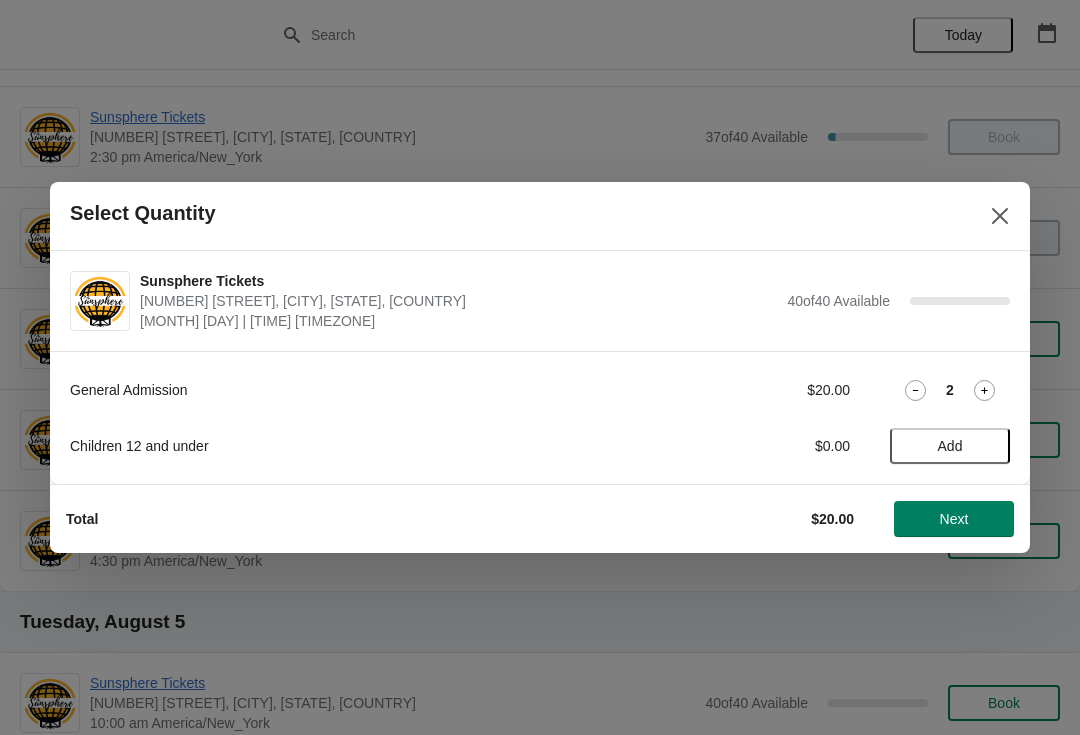 click 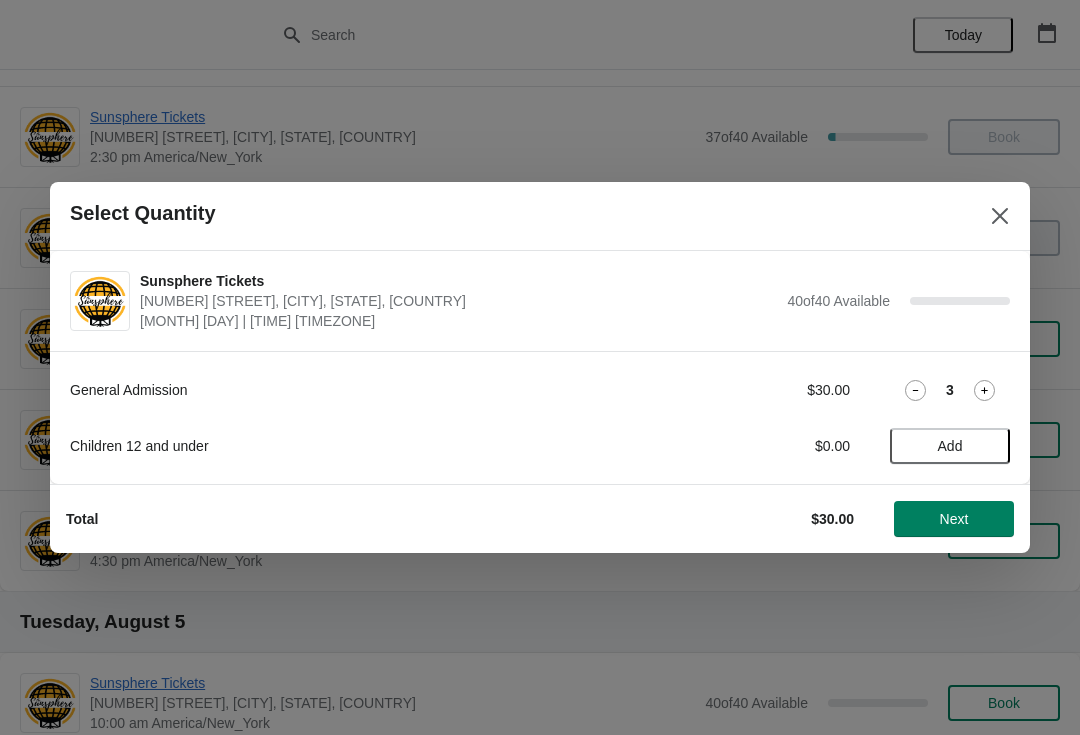 click on "Next" at bounding box center (954, 519) 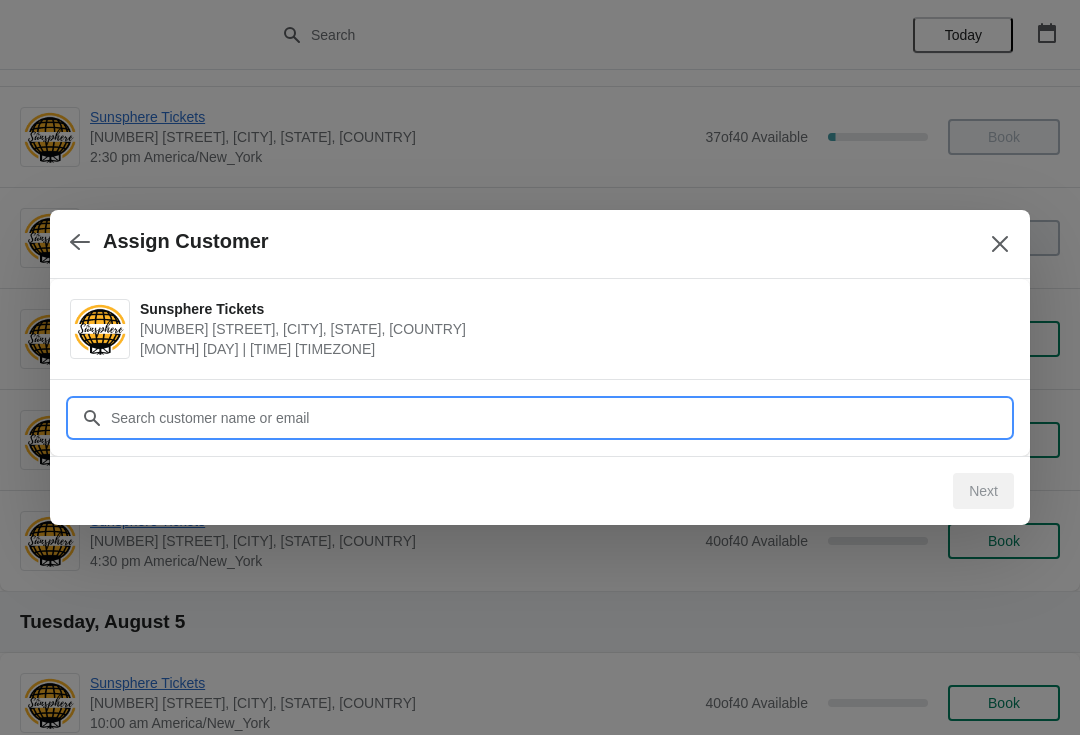 click on "Customer" at bounding box center [560, 418] 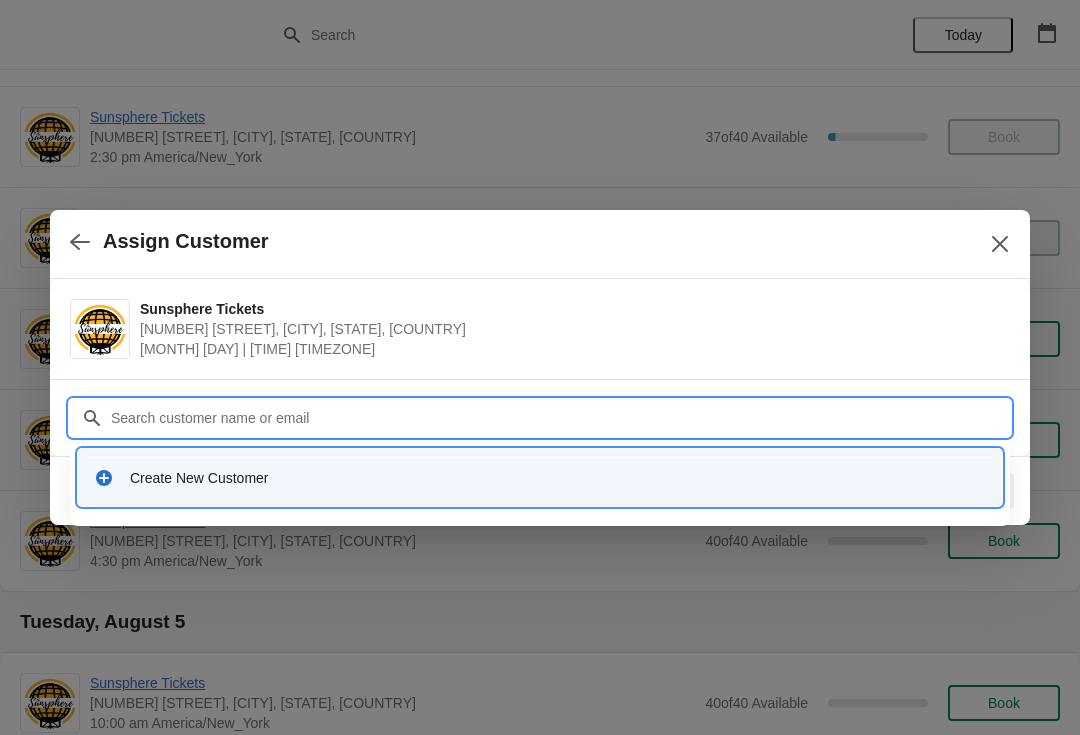 click on "Create New Customer" at bounding box center [558, 478] 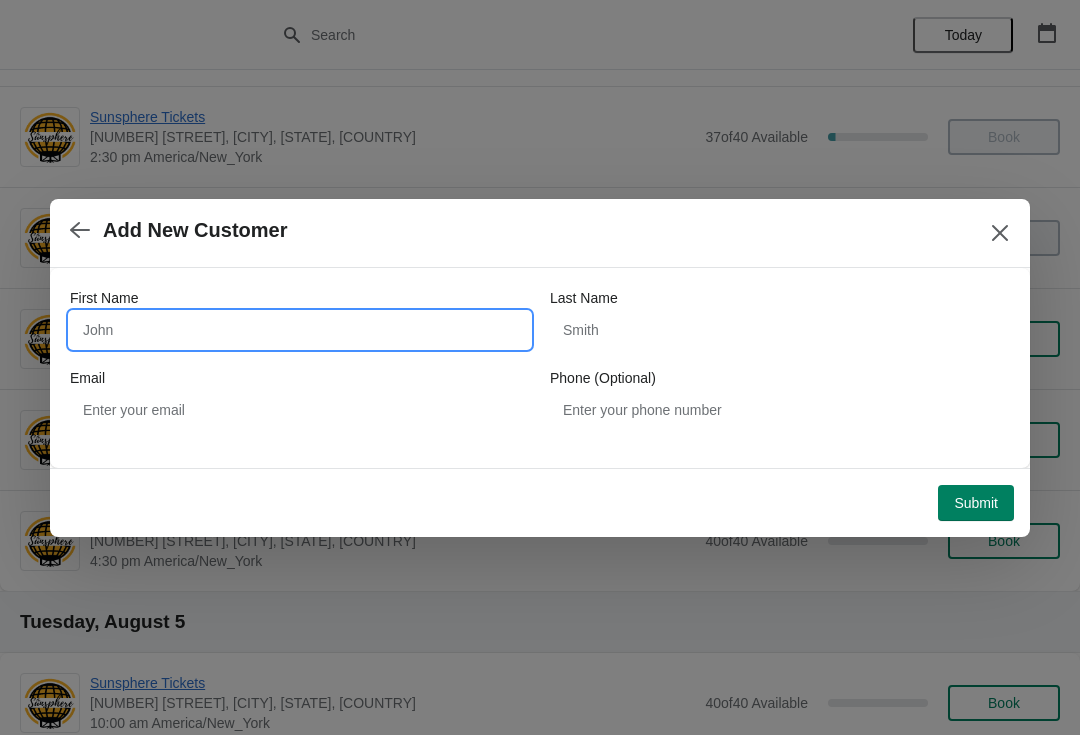 click on "First Name" at bounding box center [300, 330] 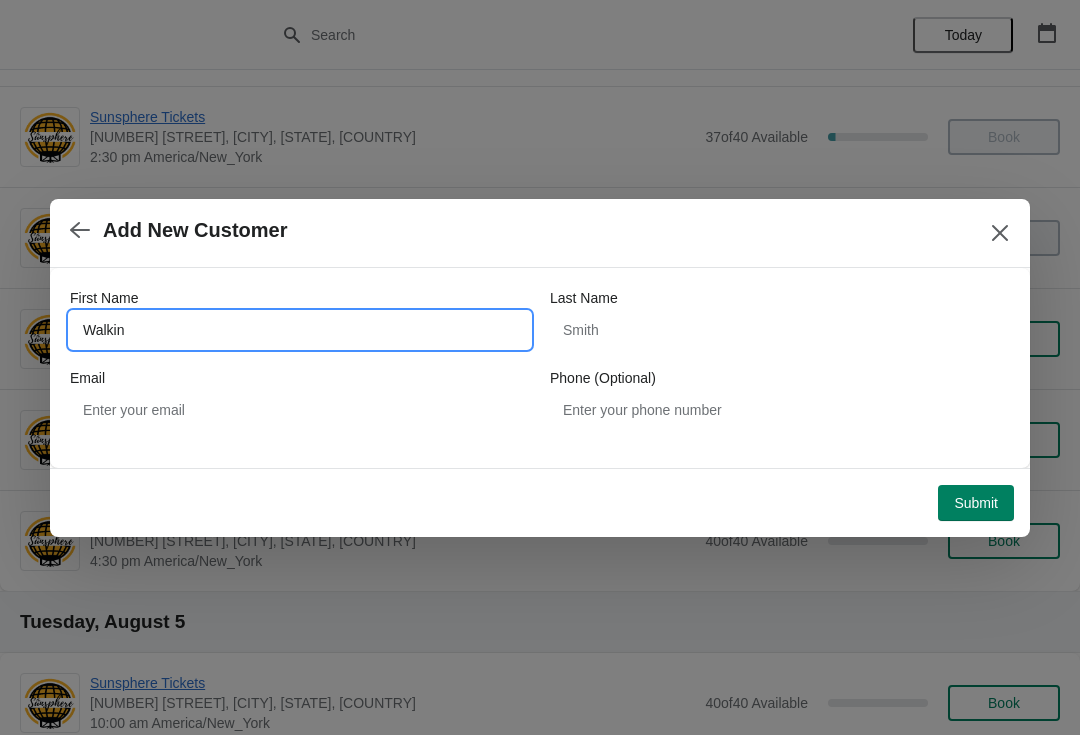 type on "Walkin" 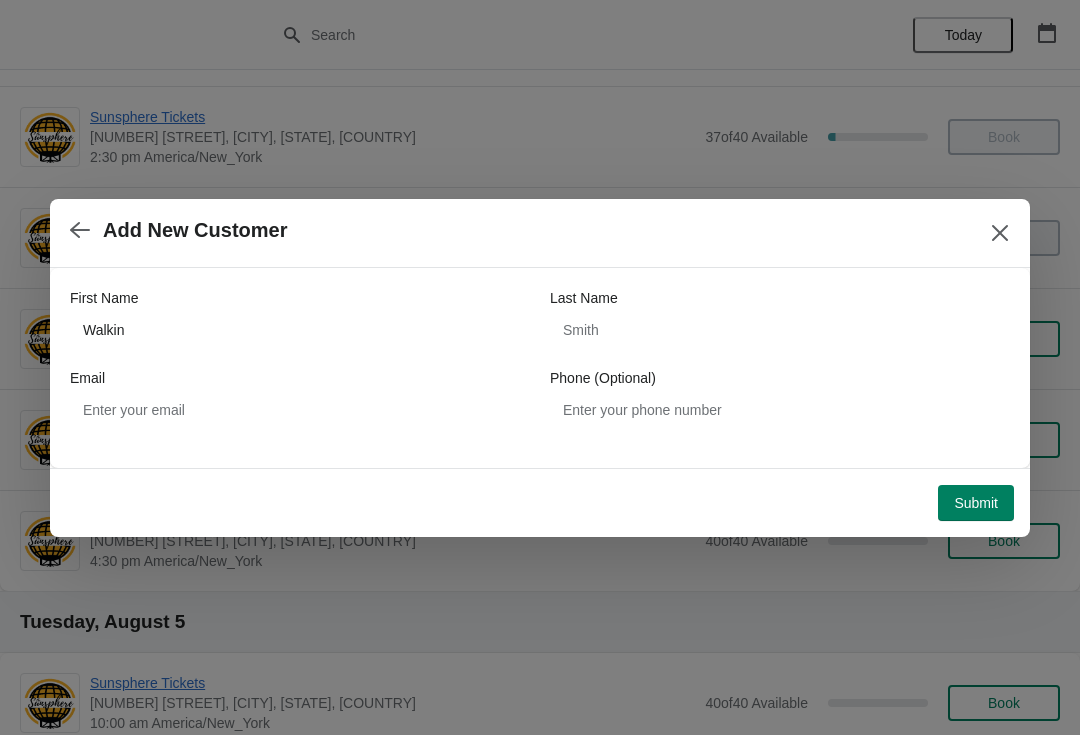 click on "Submit" at bounding box center [976, 503] 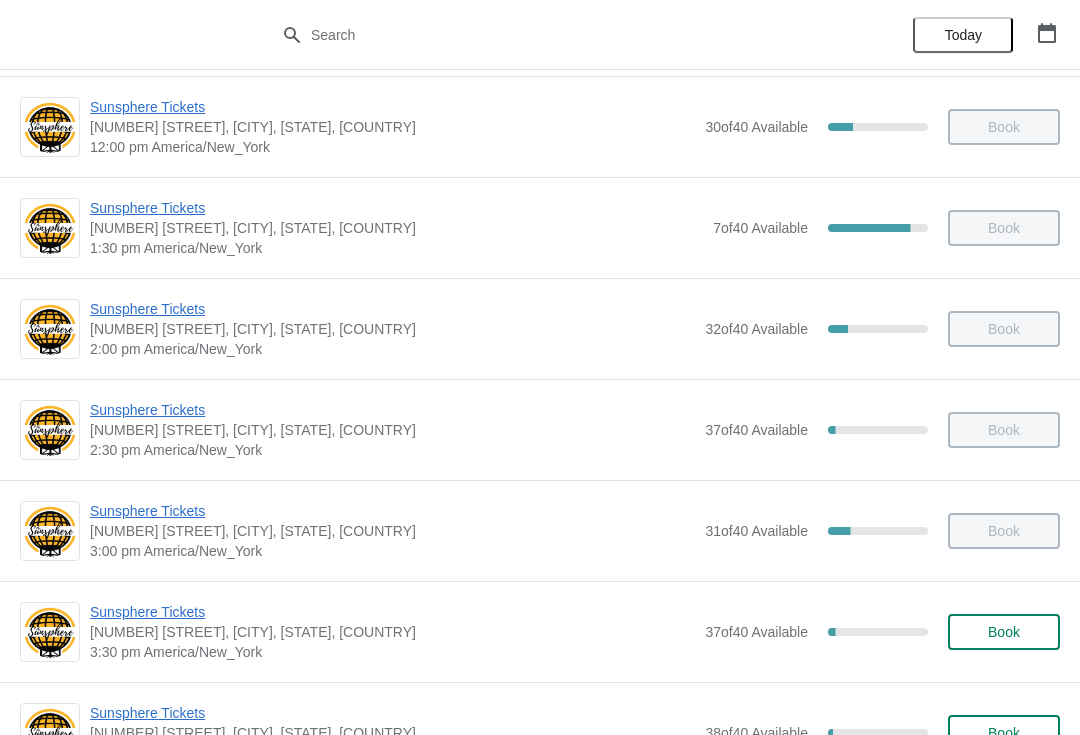 scroll, scrollTop: 583, scrollLeft: 0, axis: vertical 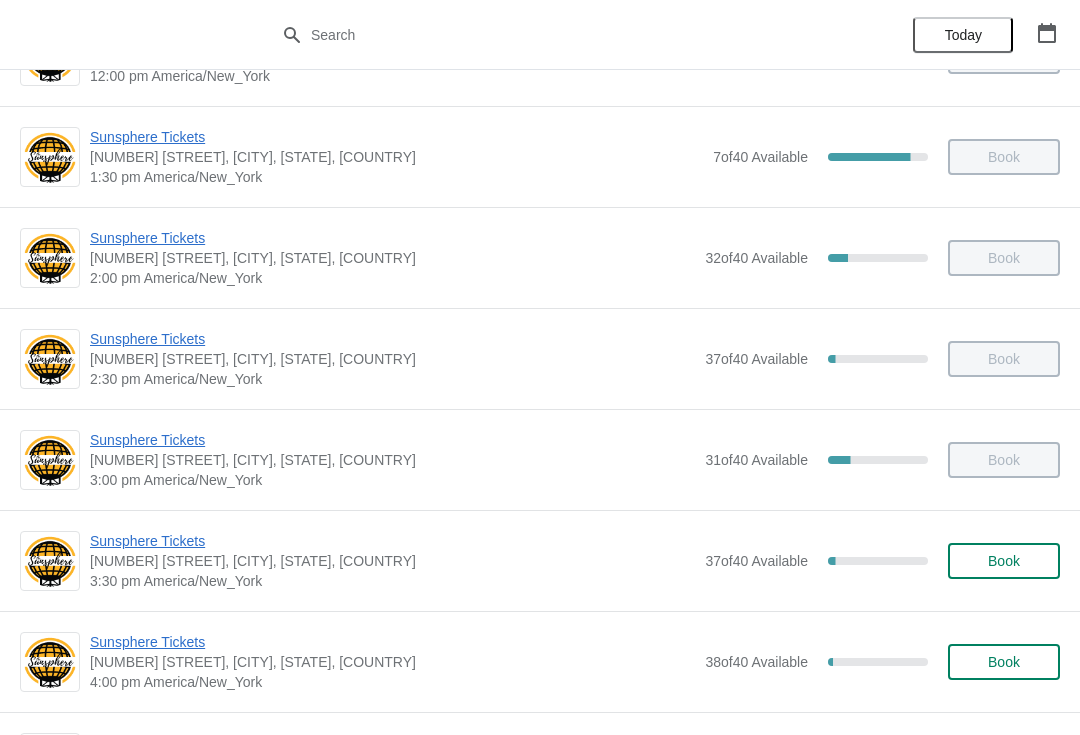 click on "Book" at bounding box center [1004, 561] 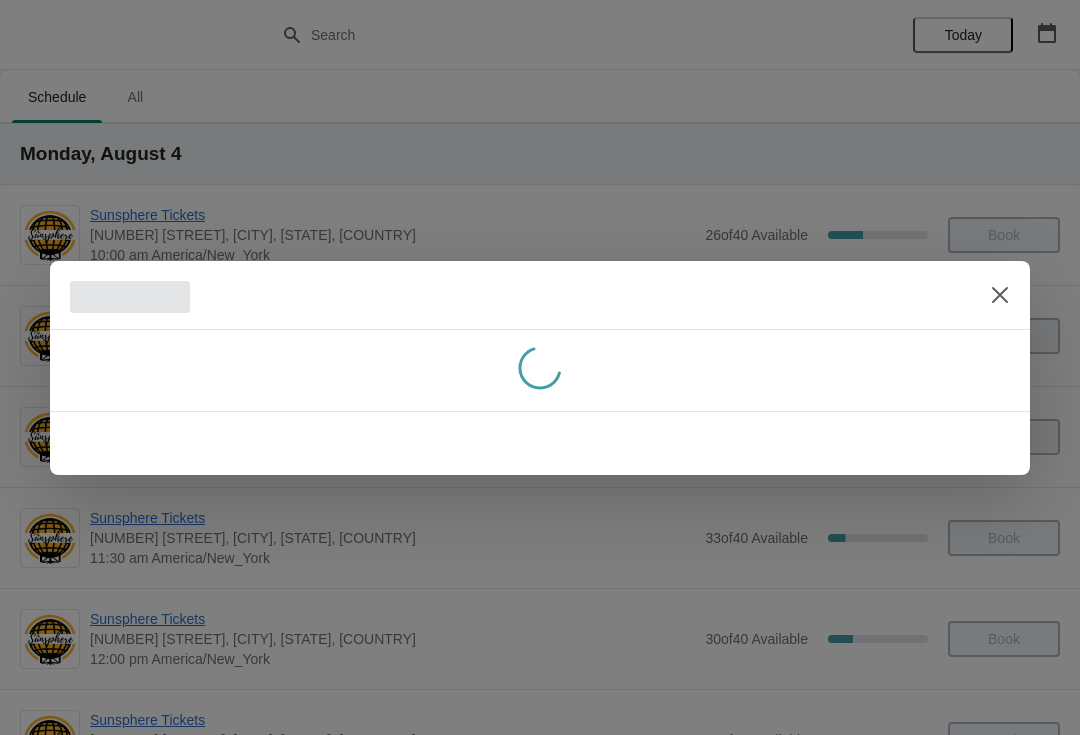 scroll, scrollTop: 0, scrollLeft: 0, axis: both 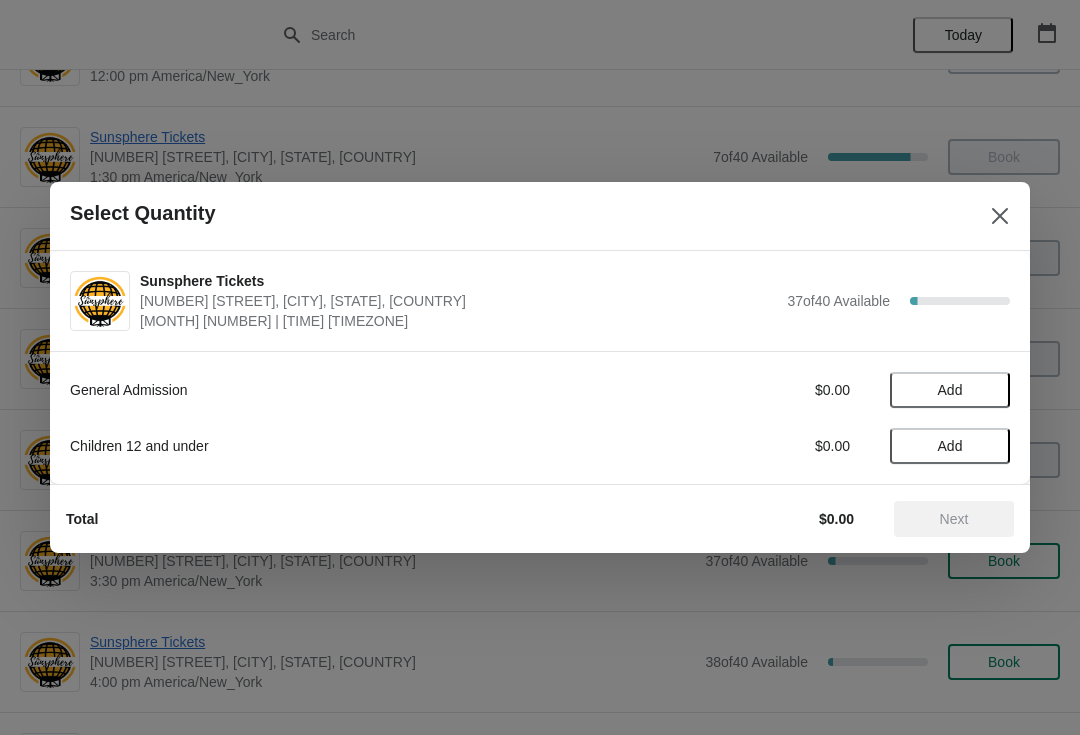 click on "Add" at bounding box center [950, 390] 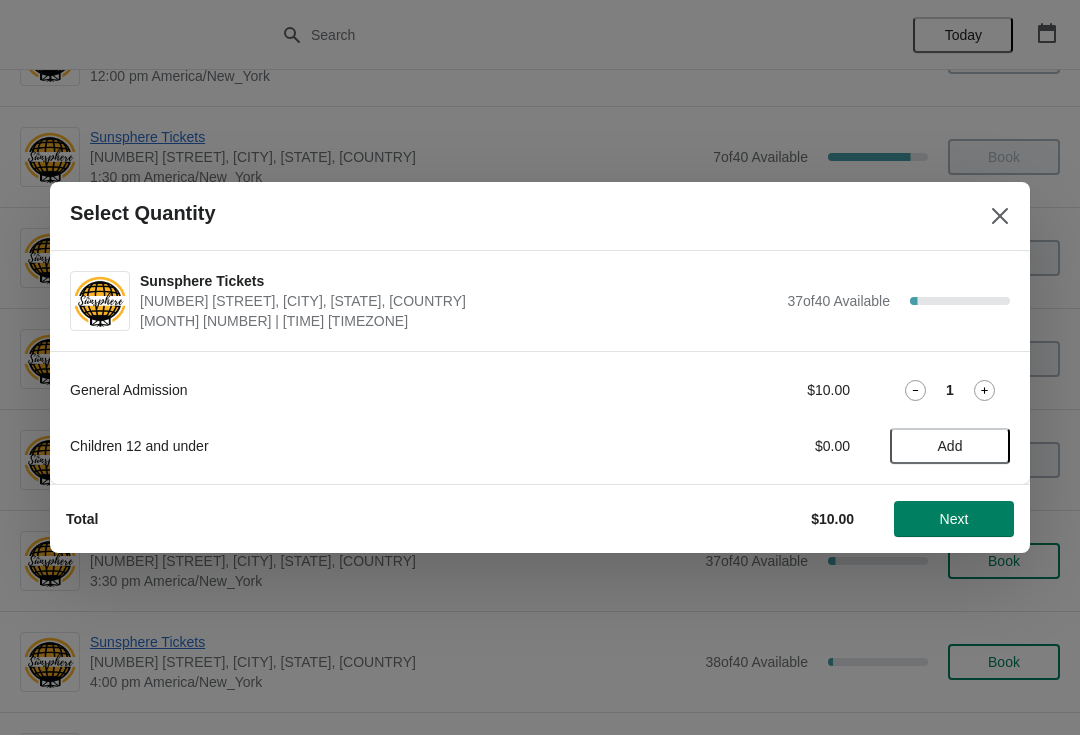 click 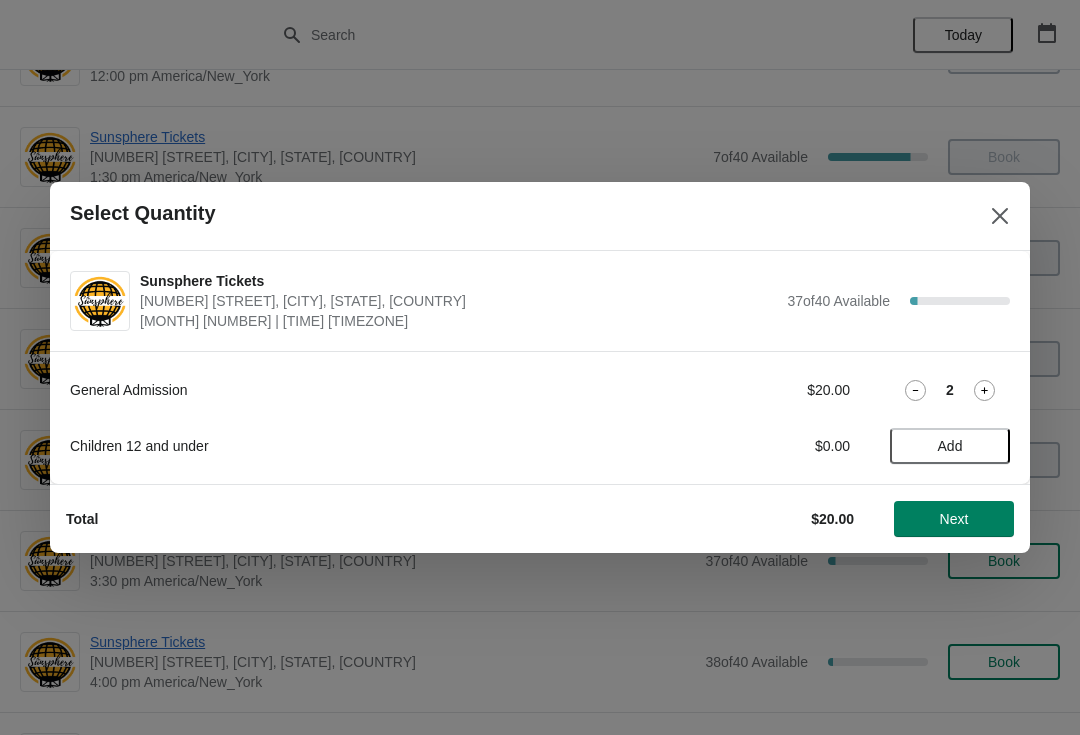 click on "Next" at bounding box center (954, 519) 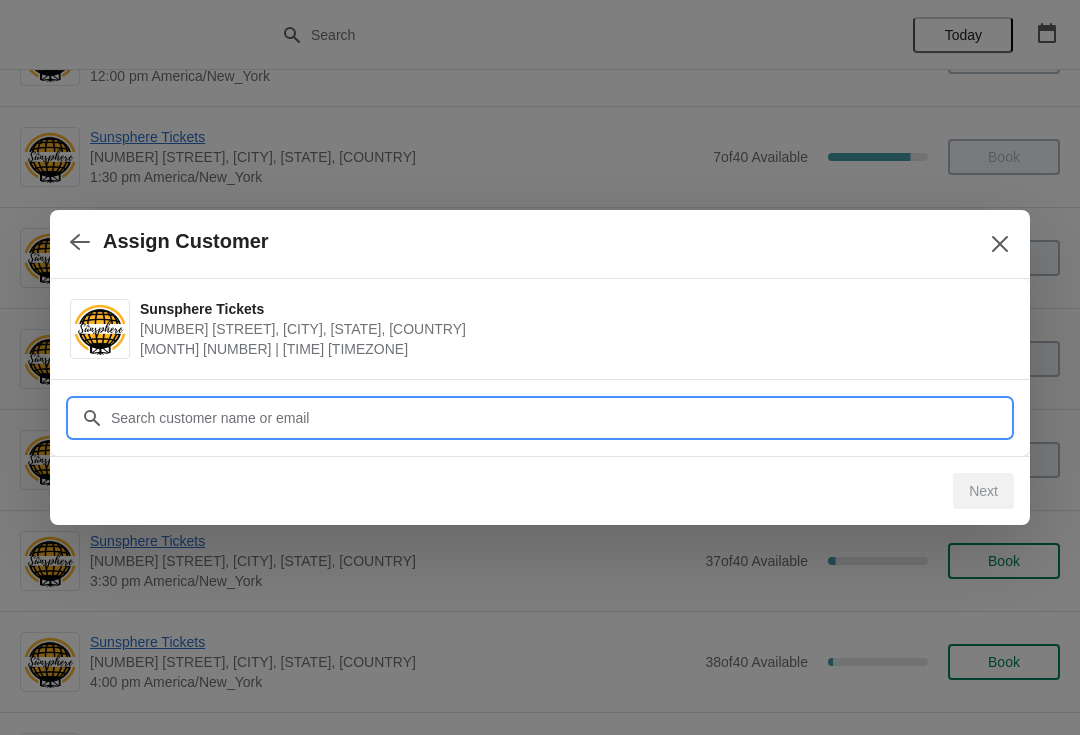 click on "Customer" at bounding box center [560, 418] 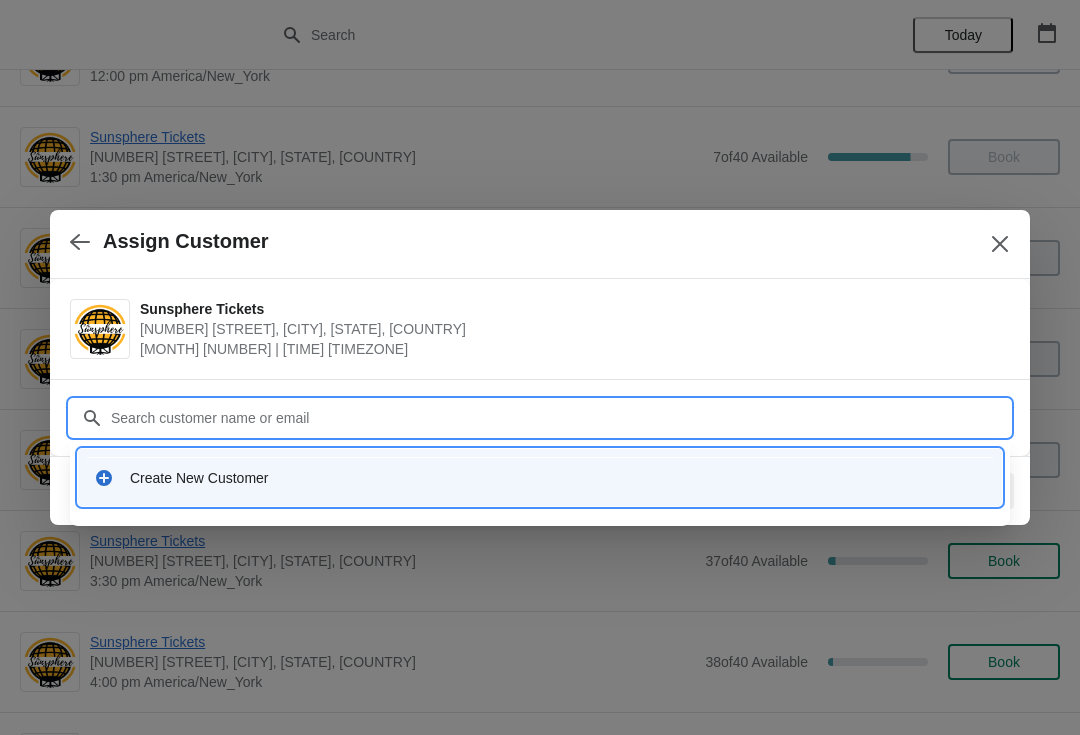 click on "Create New Customer" at bounding box center (558, 478) 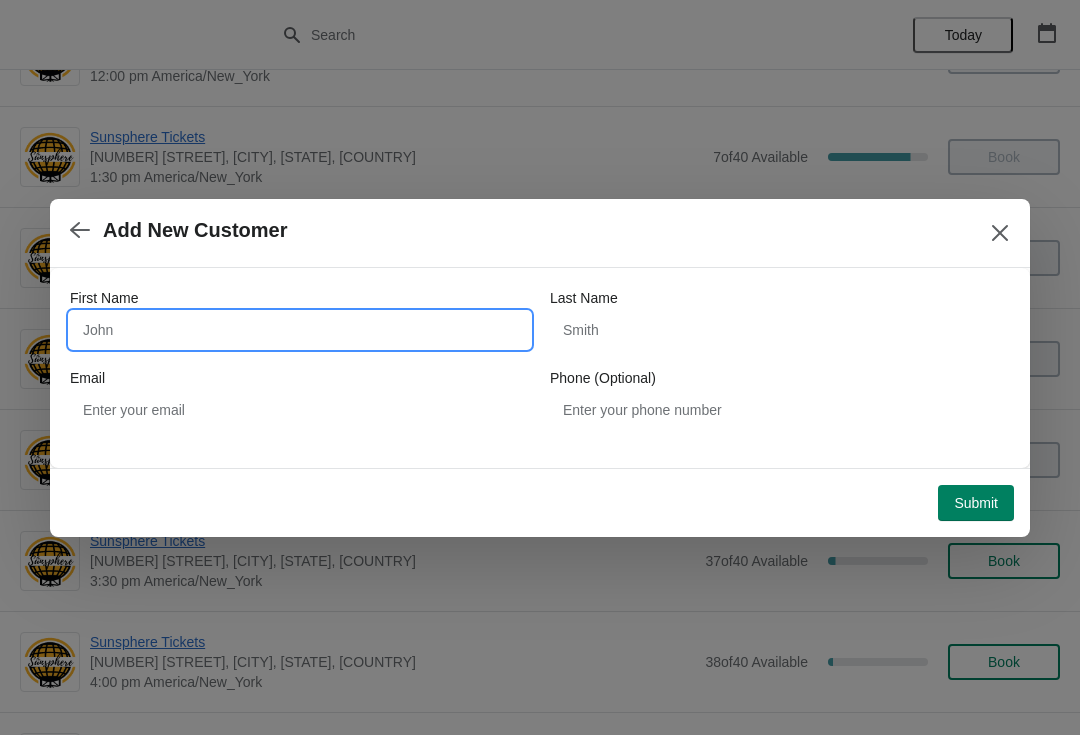 click on "First Name" at bounding box center [300, 330] 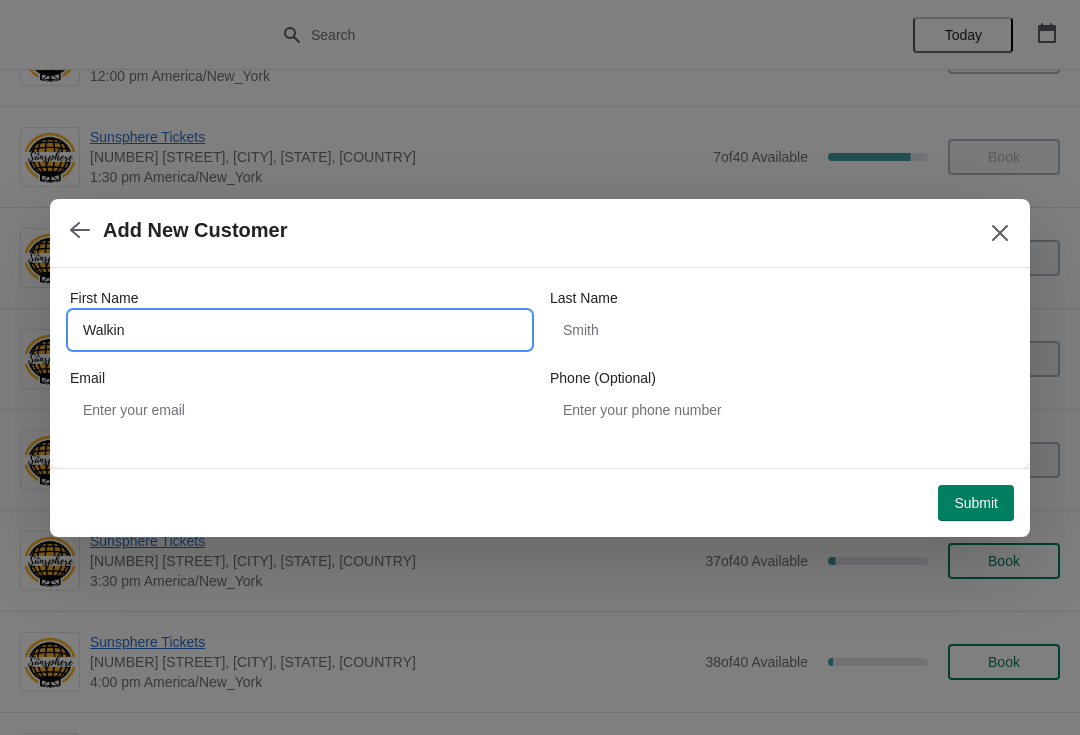 type on "Walkin" 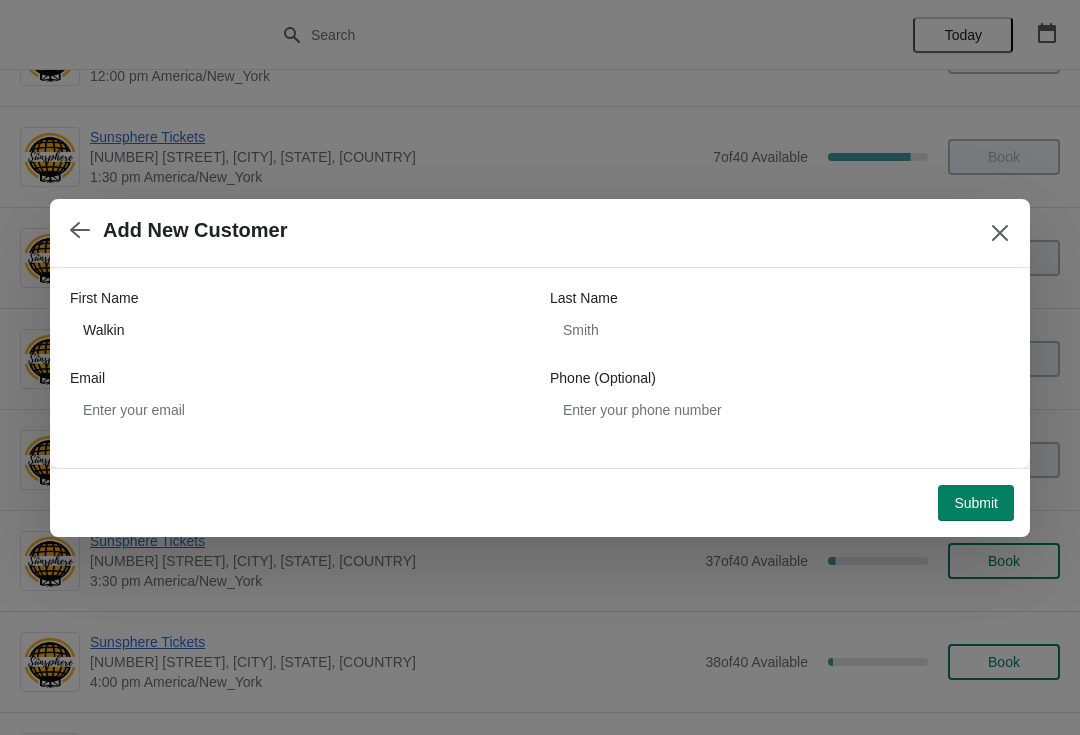 click on "Submit" at bounding box center (976, 503) 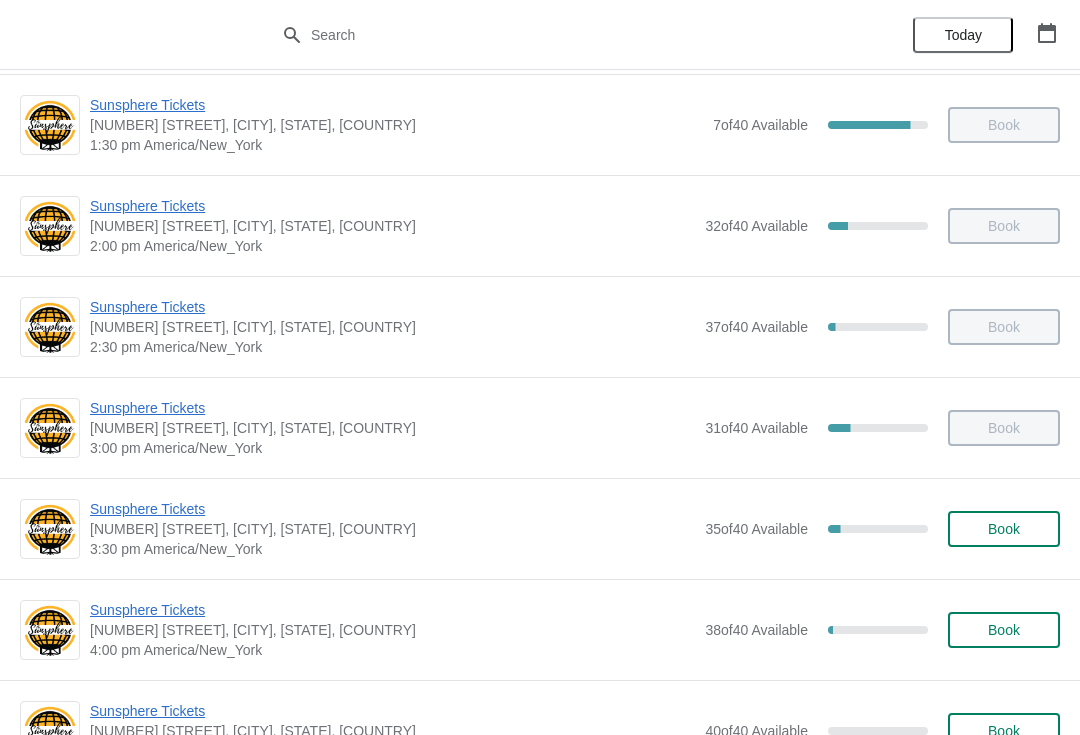 scroll, scrollTop: 635, scrollLeft: 0, axis: vertical 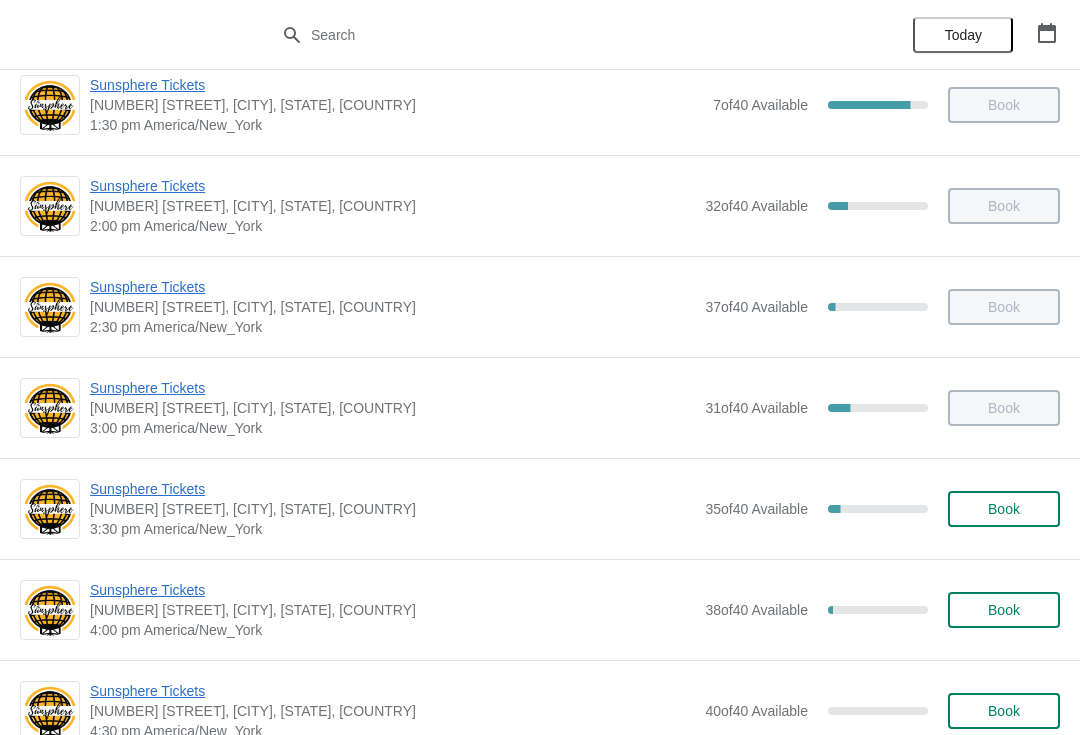 click on "Book" at bounding box center [1004, 509] 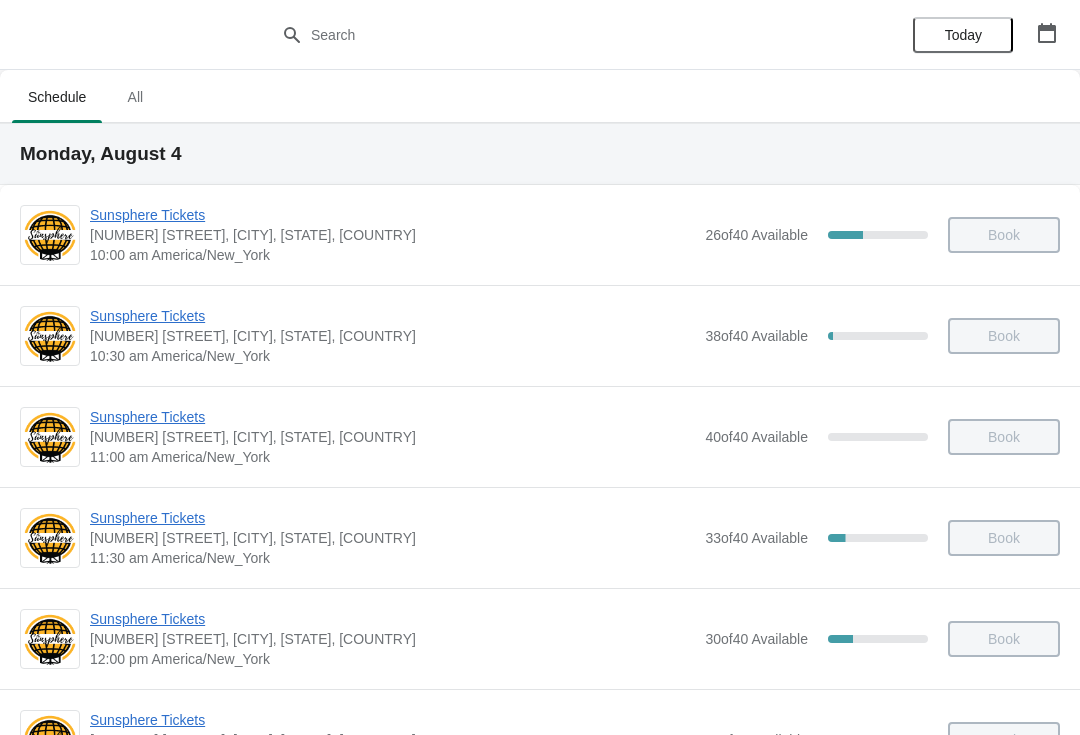 scroll, scrollTop: 635, scrollLeft: 0, axis: vertical 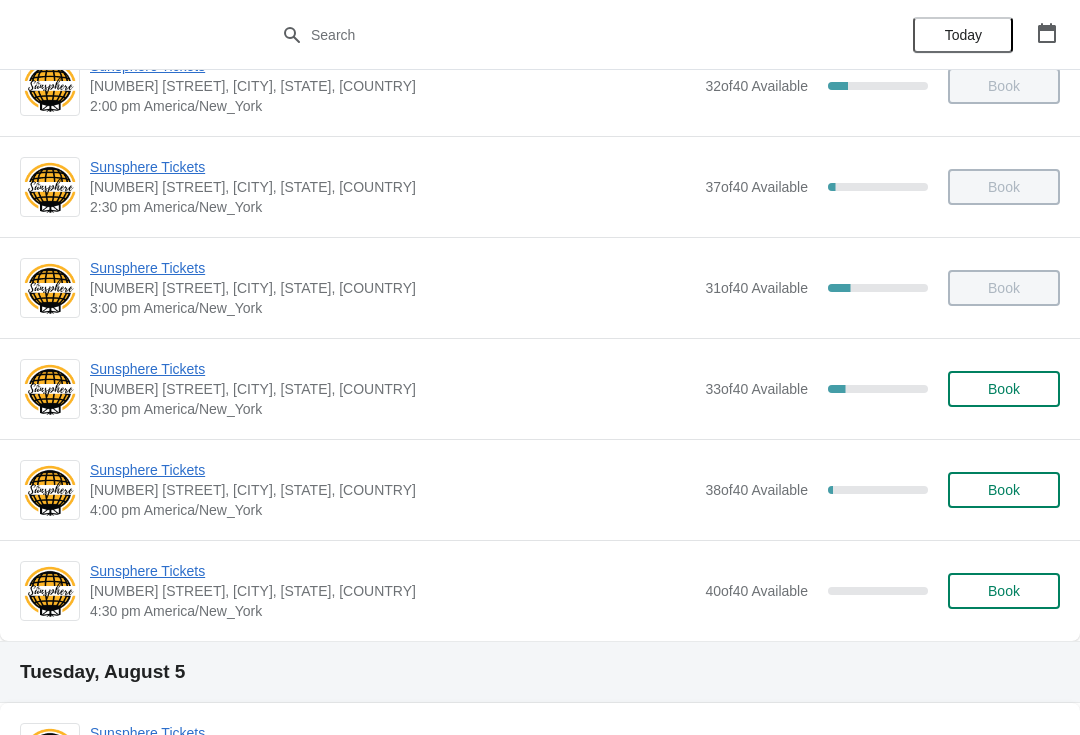 click on "Sunsphere Tickets 810 Clinch Avenue, Knoxville, TN, USA 3:30 pm America/New_York 33  of  40   Available 17.5 % Book" at bounding box center [540, 388] 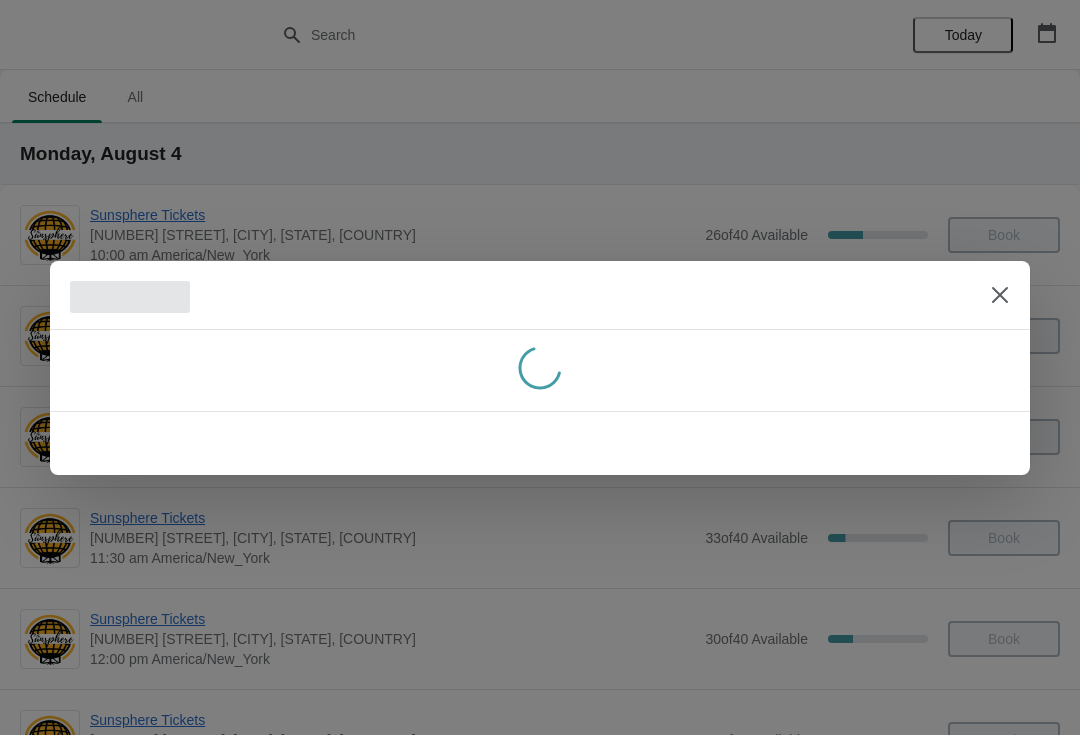 scroll, scrollTop: 755, scrollLeft: 0, axis: vertical 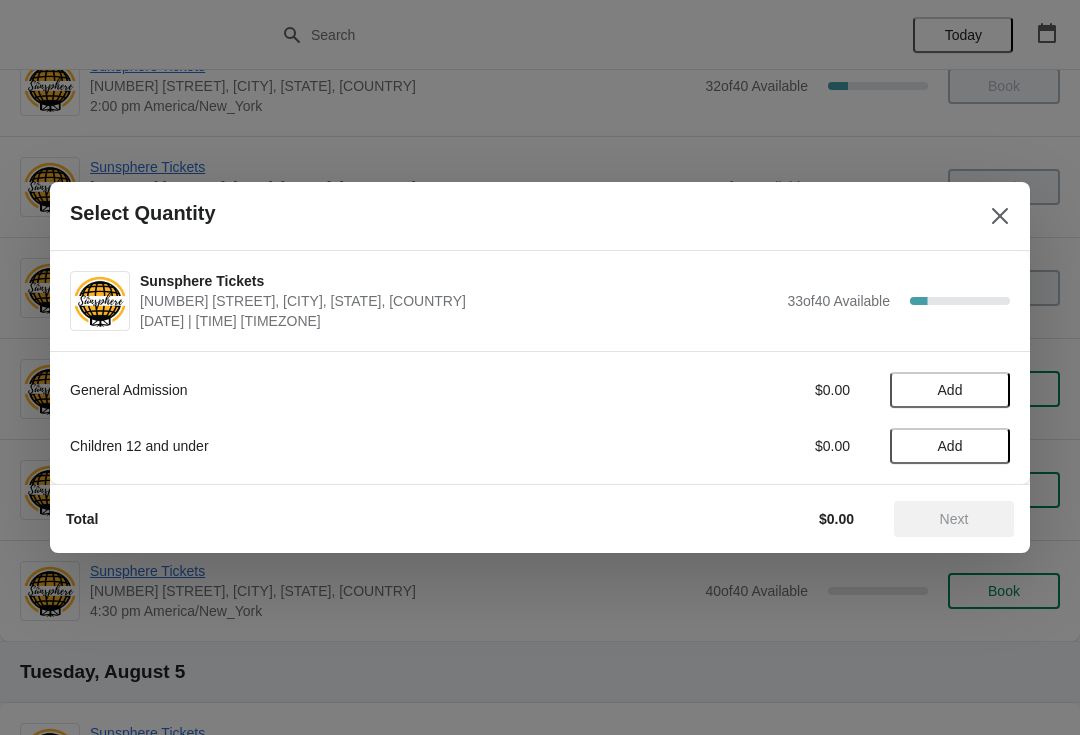 click on "Add" at bounding box center (950, 390) 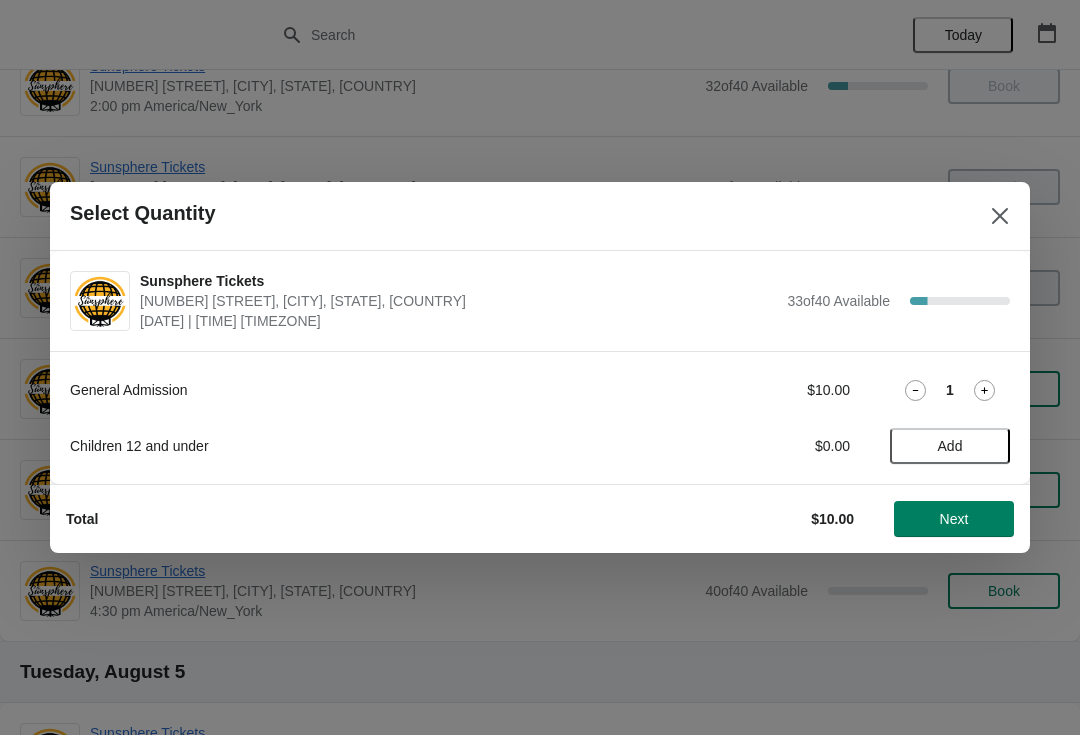 click 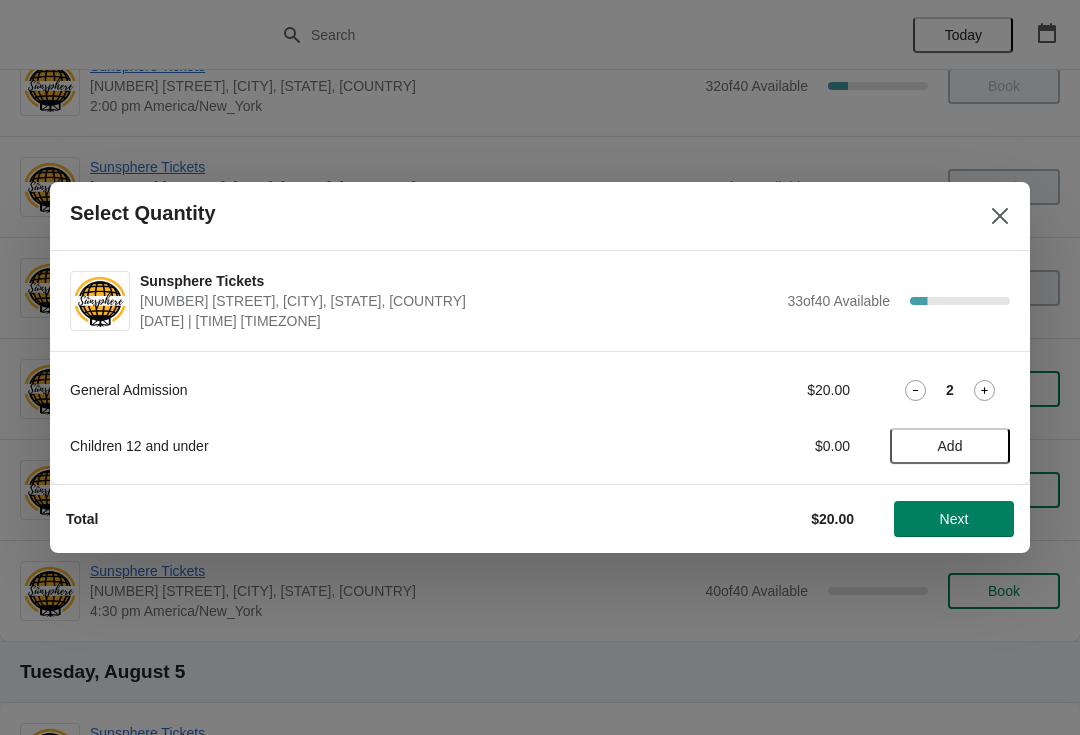 click on "Next" at bounding box center (954, 519) 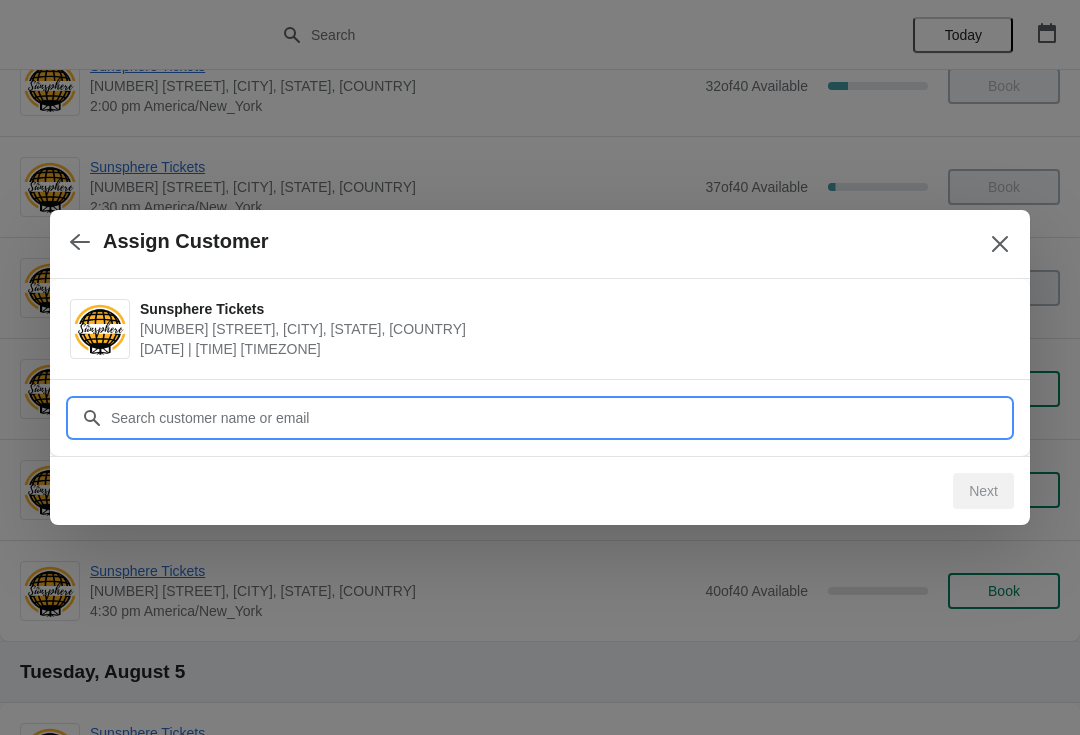 click on "Customer" at bounding box center (560, 418) 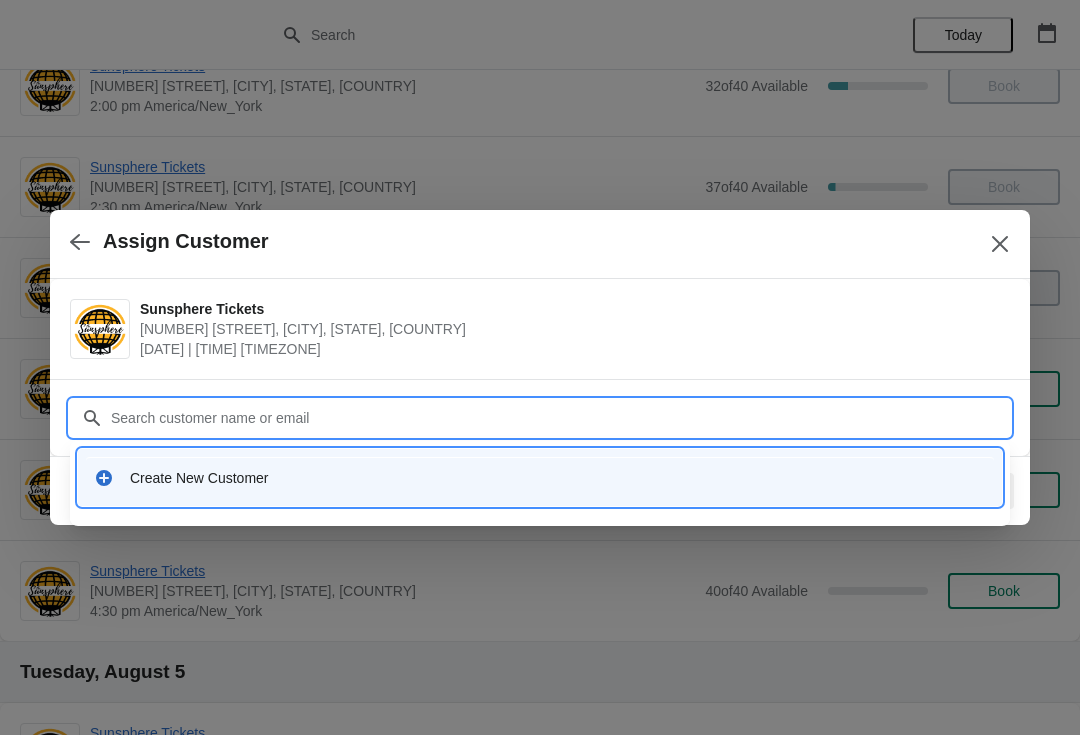 click on "Create New Customer" at bounding box center [540, 477] 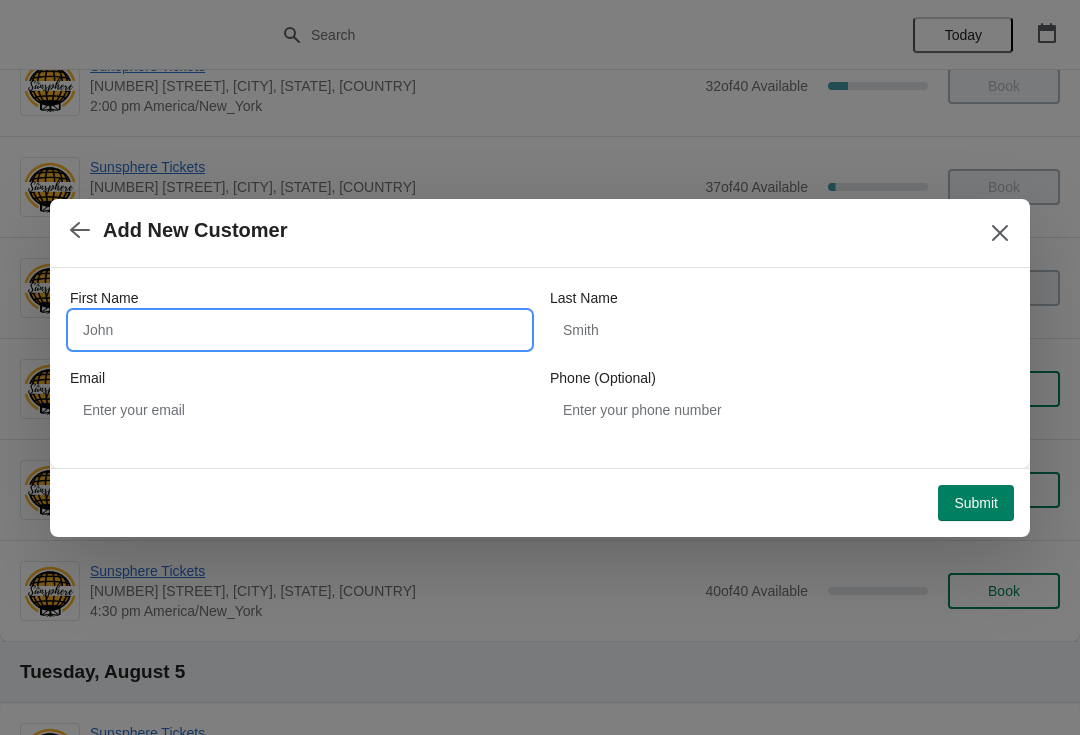 click on "First Name" at bounding box center [300, 330] 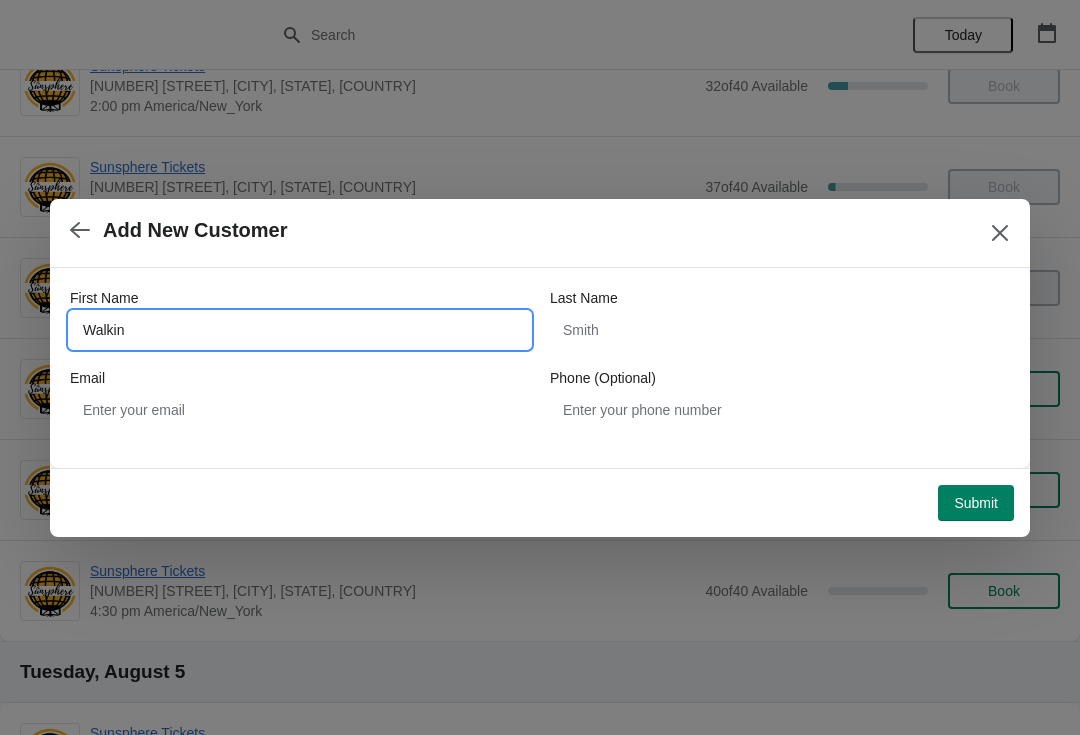 type on "Walkin" 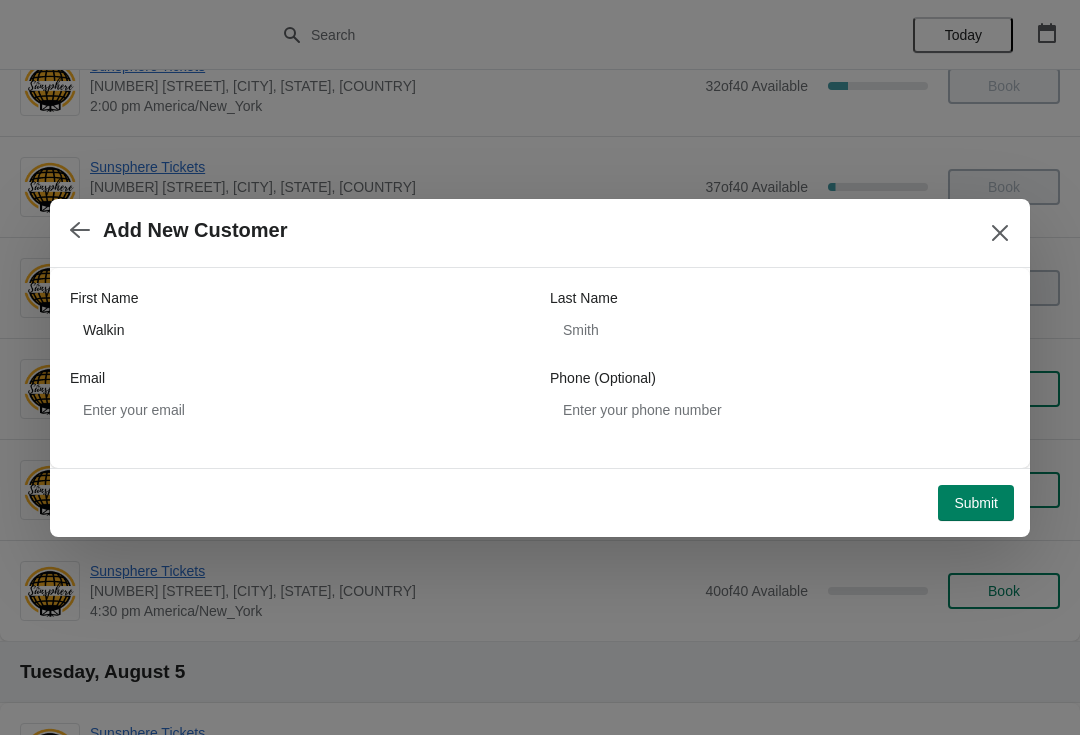 click on "Submit" at bounding box center [976, 503] 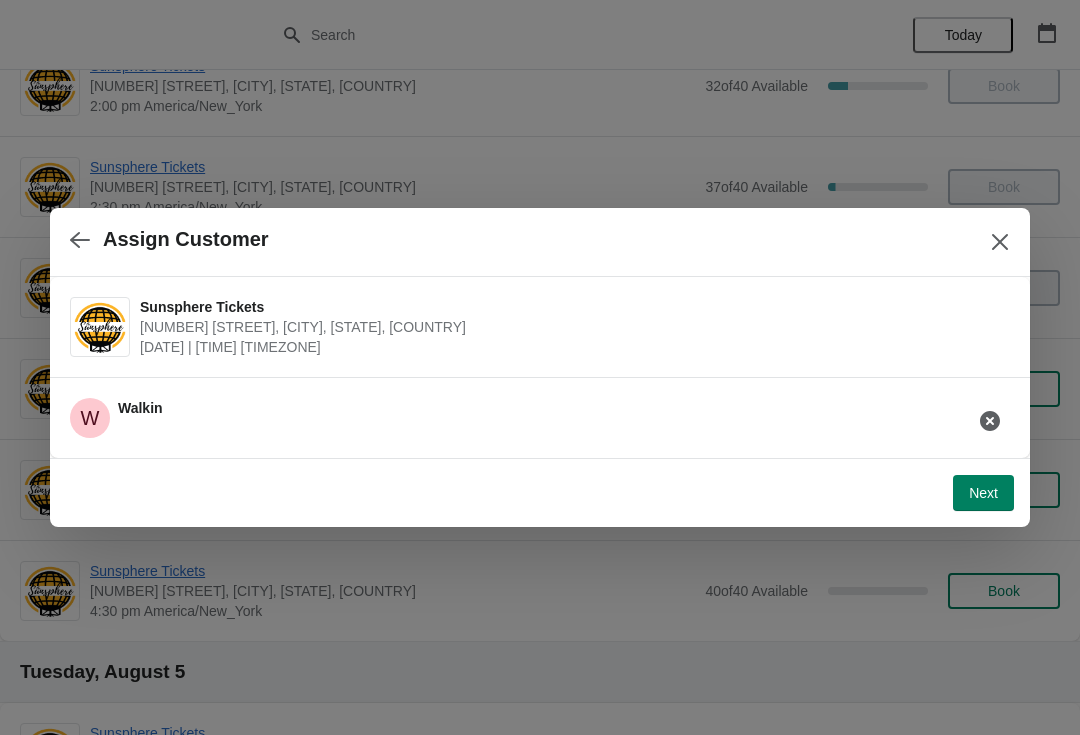 click on "Next" at bounding box center [983, 493] 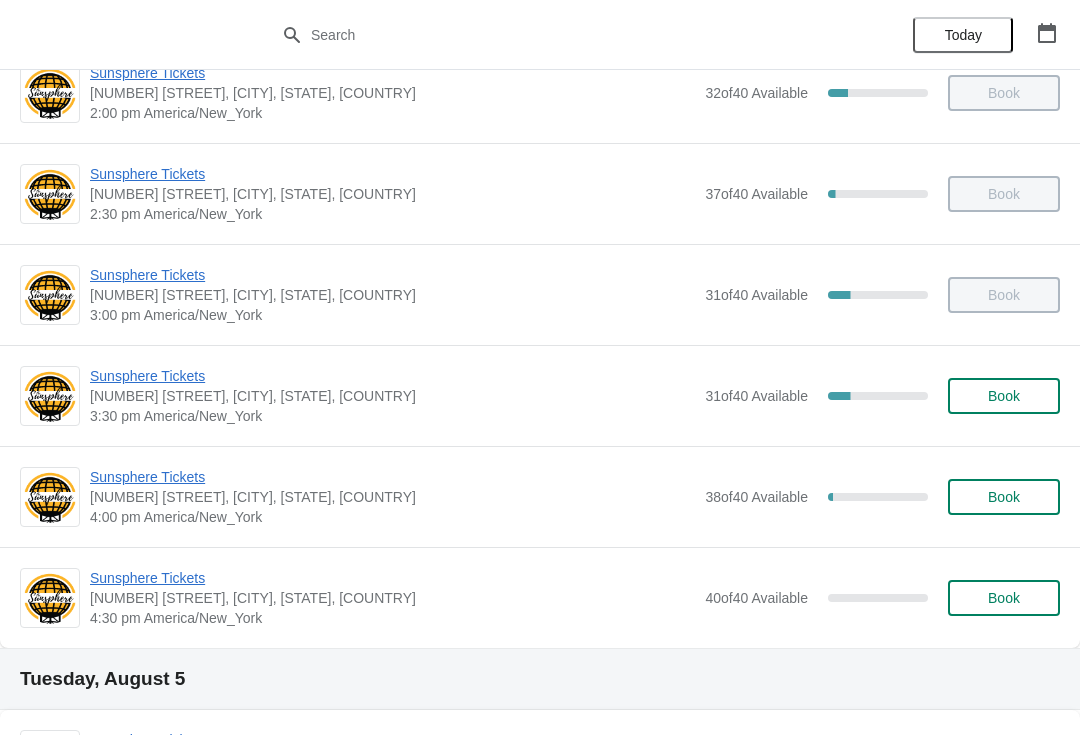 scroll, scrollTop: 753, scrollLeft: 0, axis: vertical 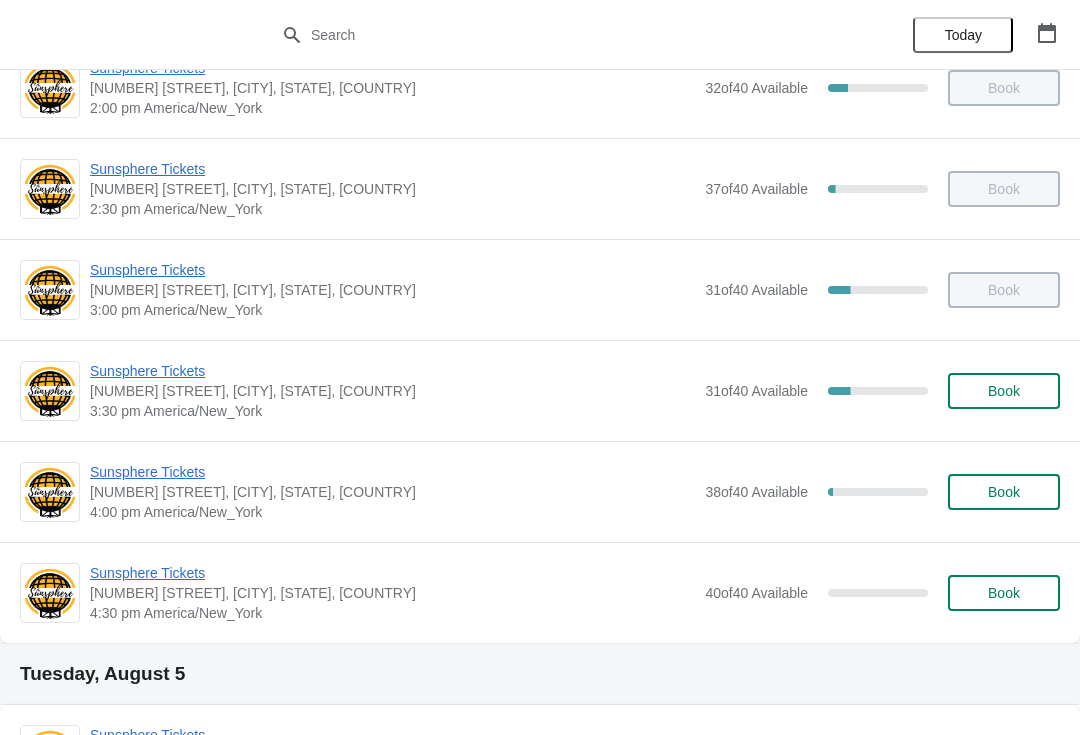 click on "Sunsphere Tickets" at bounding box center (392, 472) 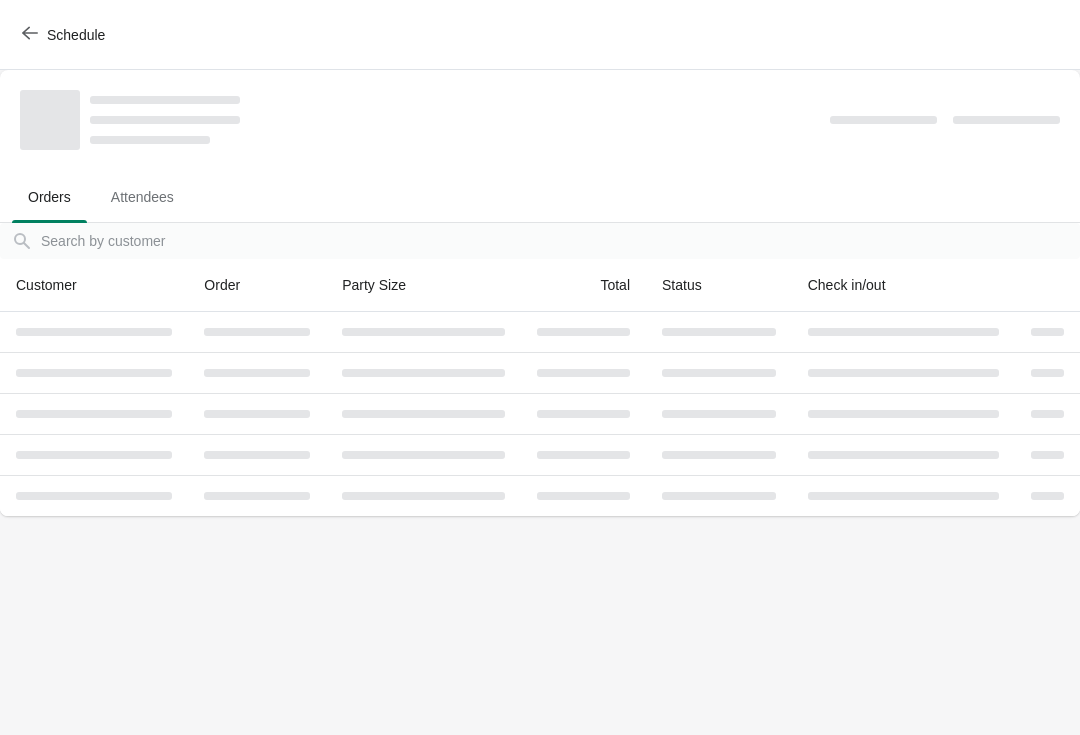scroll, scrollTop: 0, scrollLeft: 0, axis: both 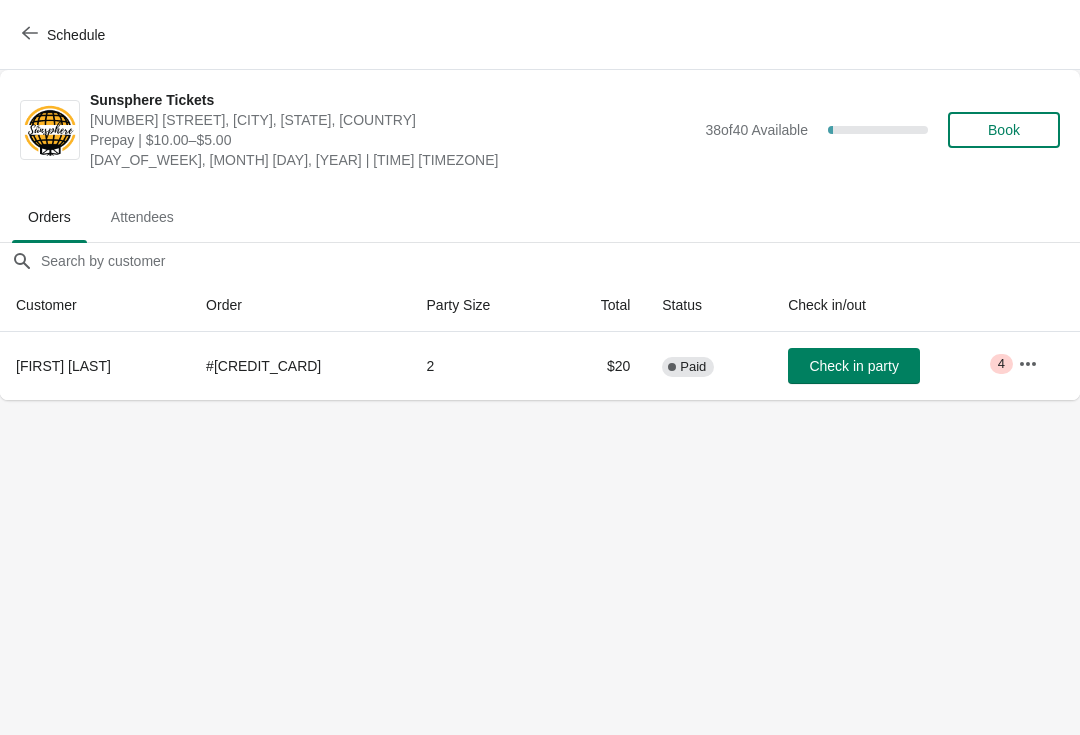 click on "Check in party" at bounding box center [853, 366] 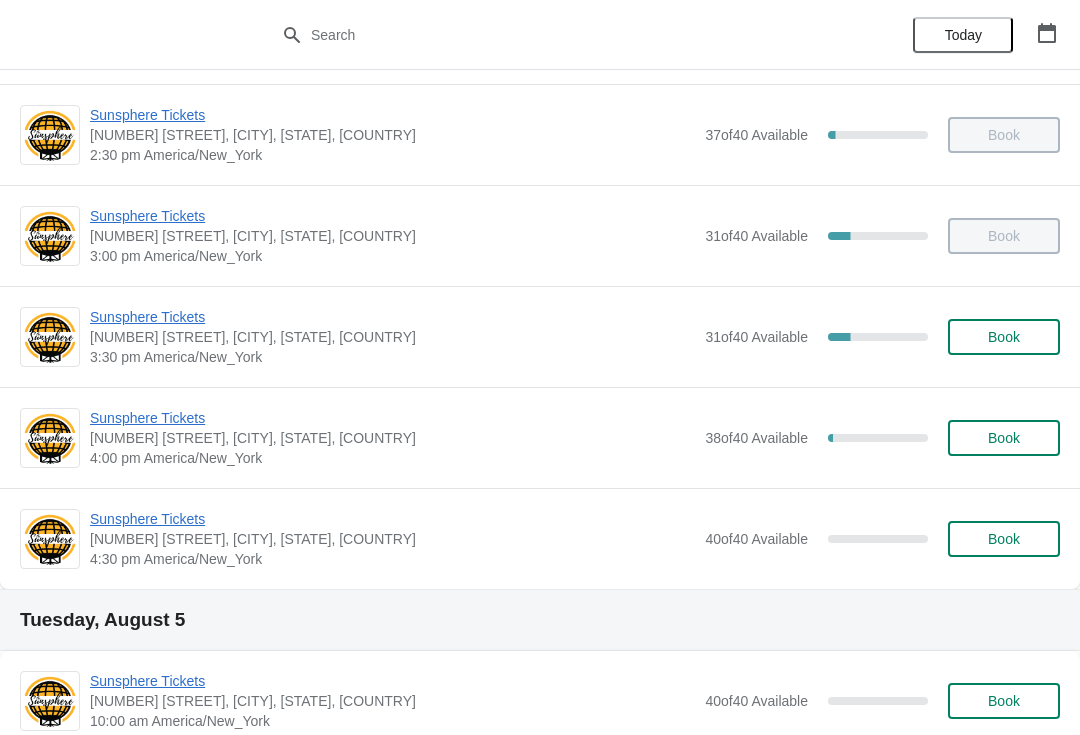 scroll, scrollTop: 830, scrollLeft: 0, axis: vertical 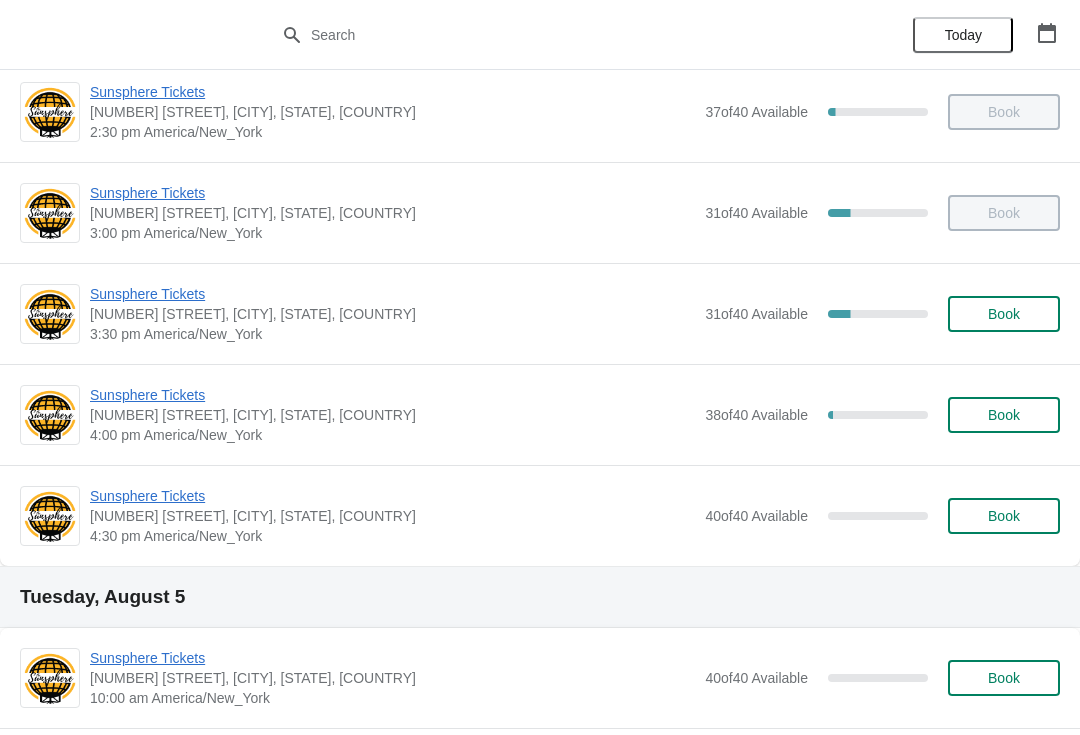 click on "Book" at bounding box center [1004, 314] 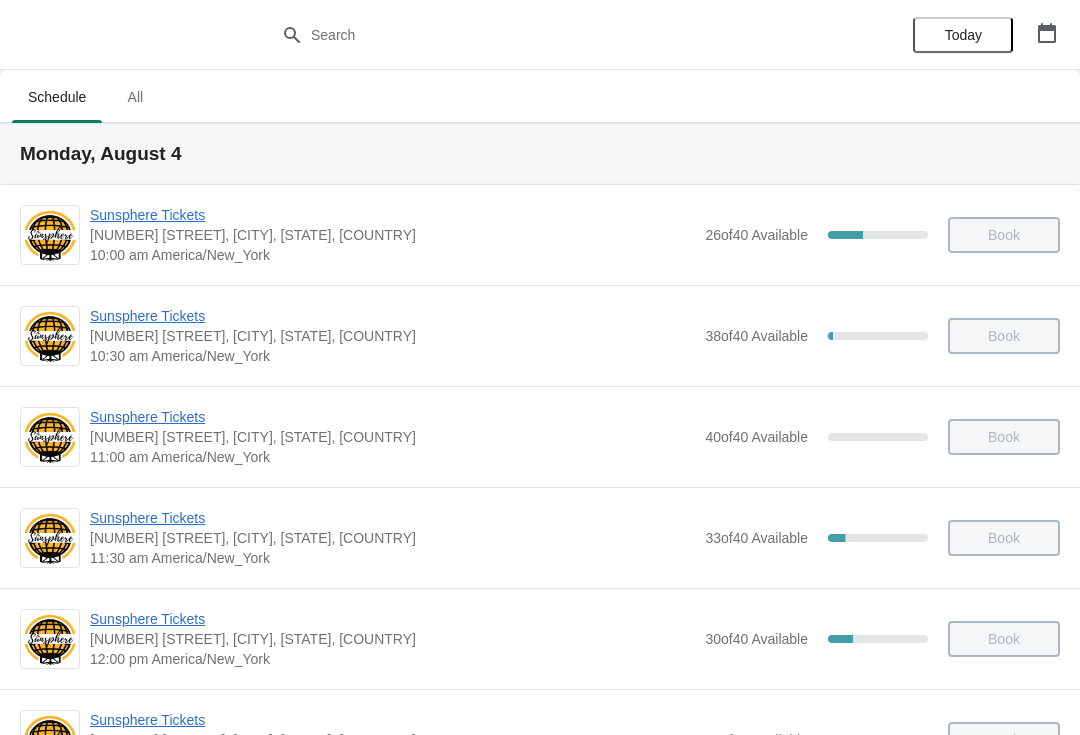scroll, scrollTop: 830, scrollLeft: 0, axis: vertical 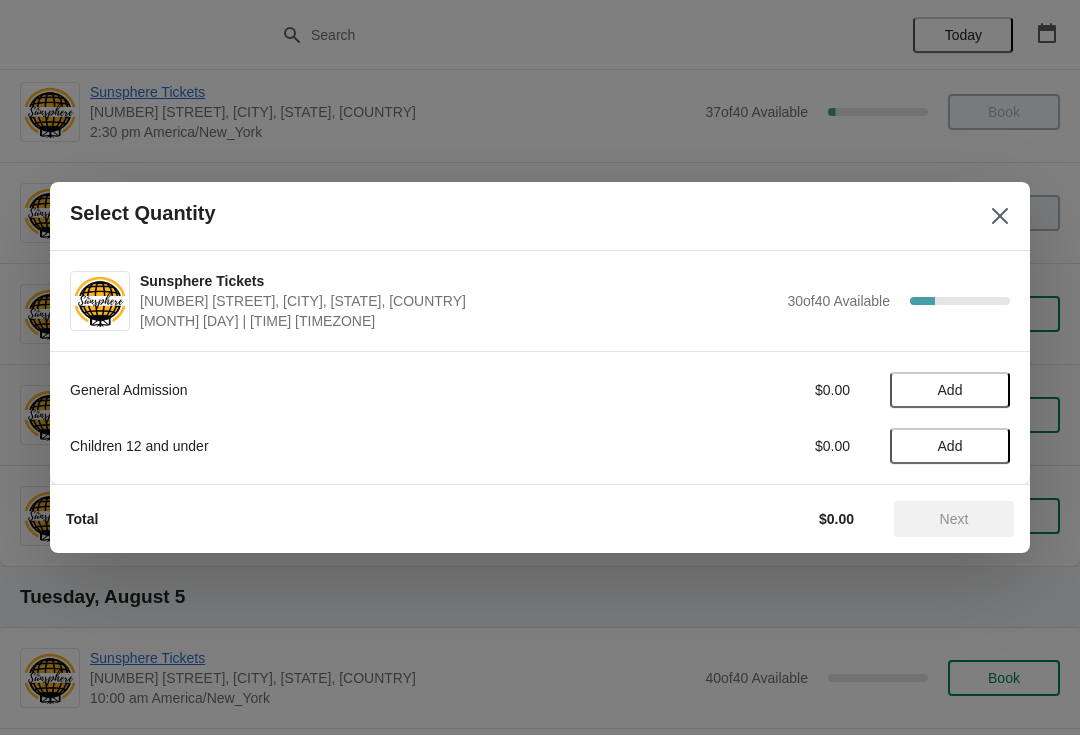 click on "Add" at bounding box center [950, 390] 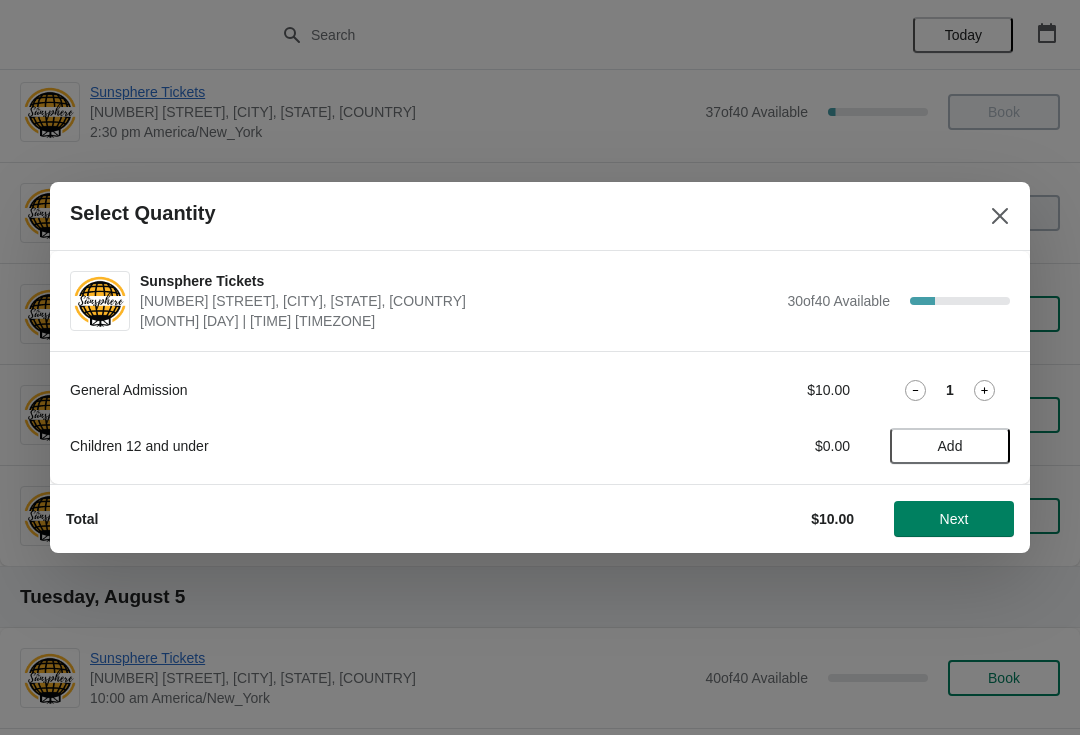 click 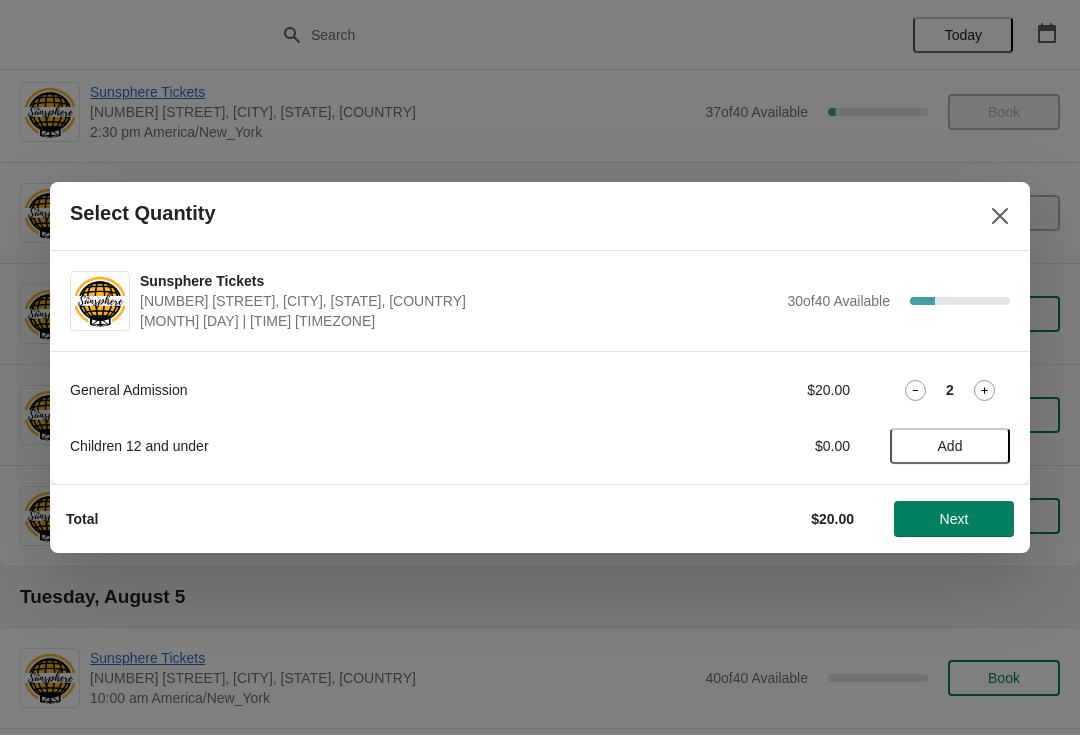 click on "Next" at bounding box center [954, 519] 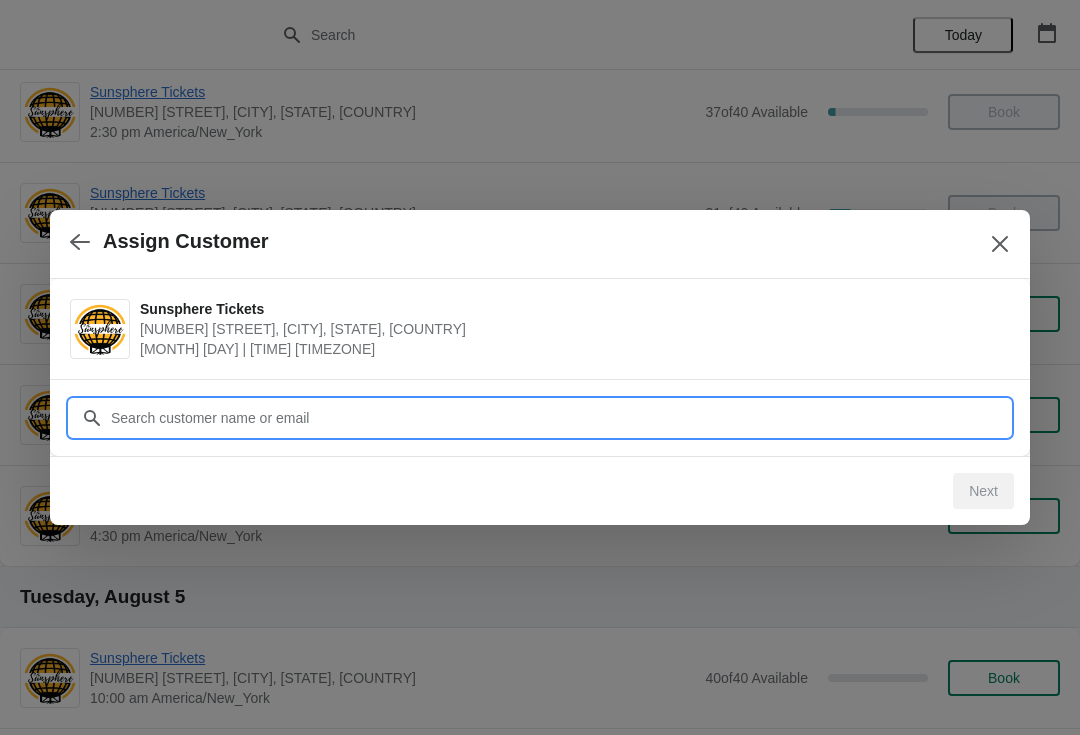 click on "Customer" at bounding box center [560, 418] 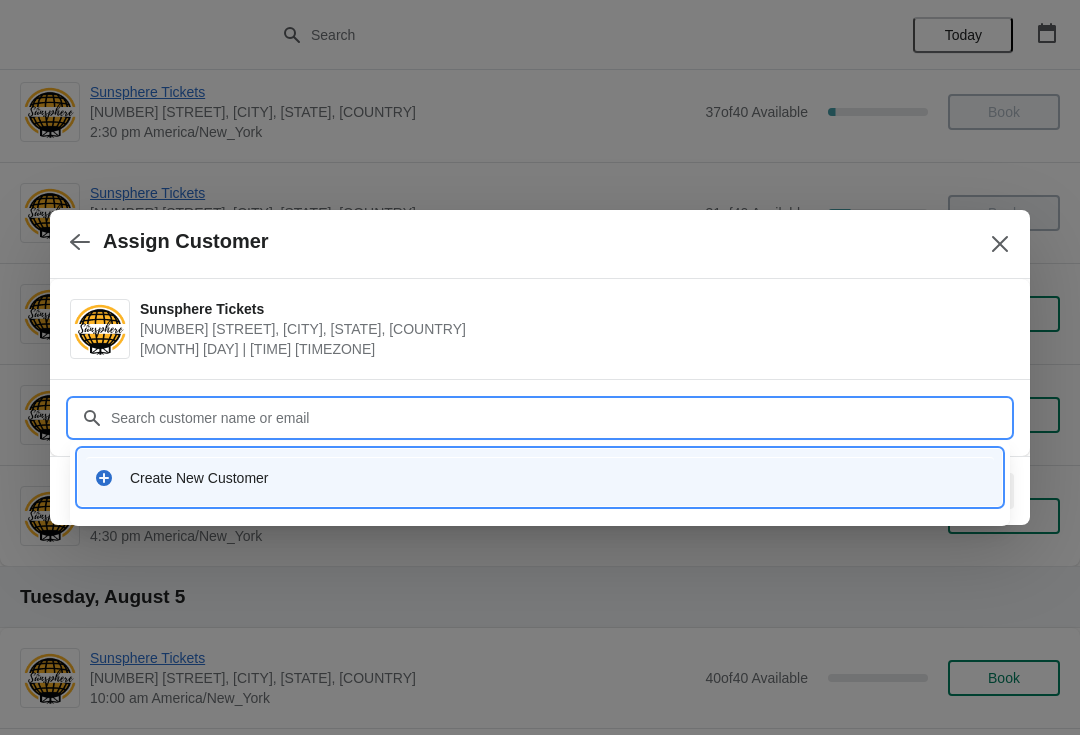 click on "Create New Customer" at bounding box center [558, 478] 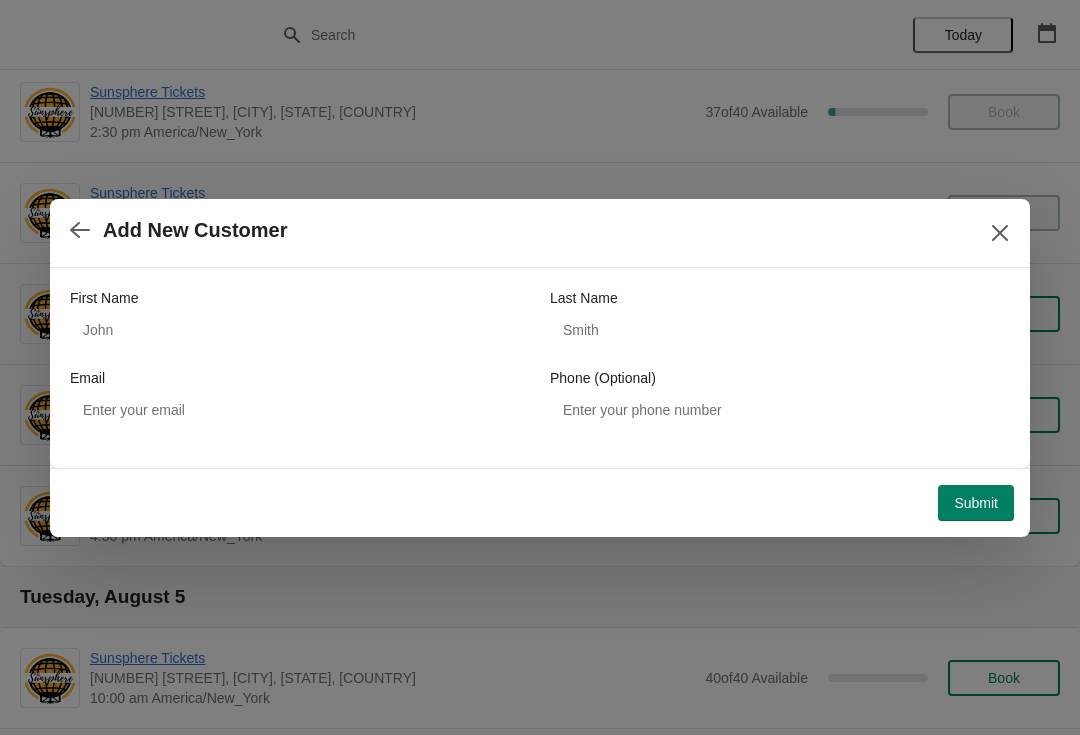 click on "First Name Last Name Email Phone (Optional)" at bounding box center [540, 358] 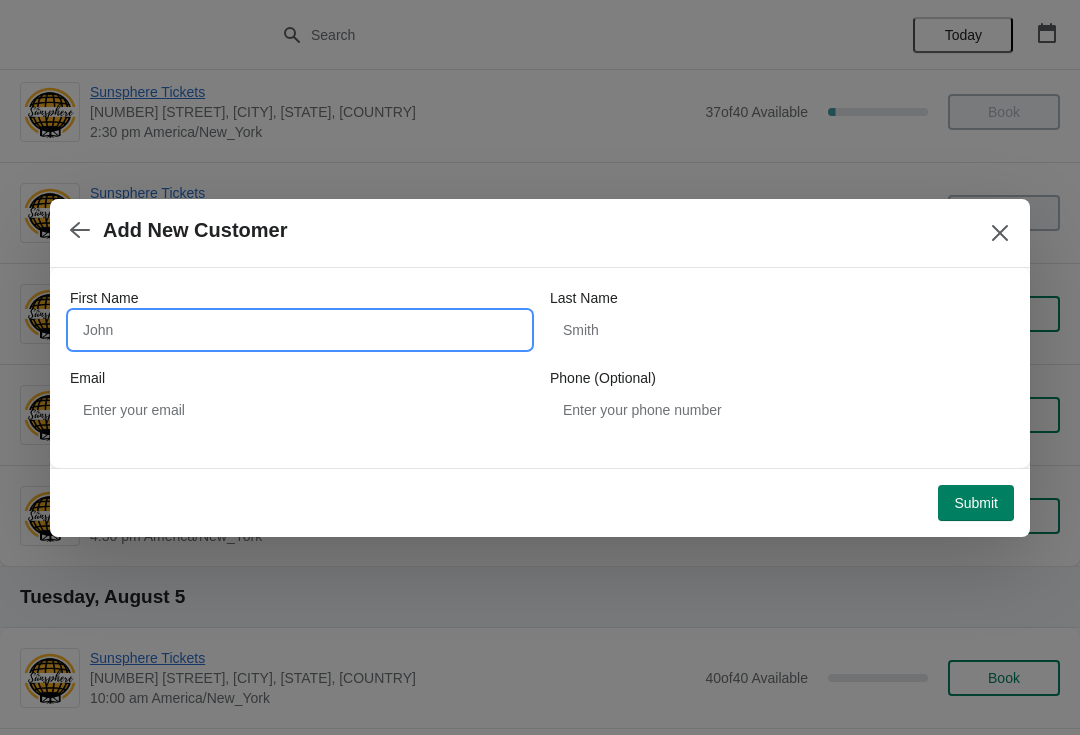 click on "First Name" at bounding box center (300, 330) 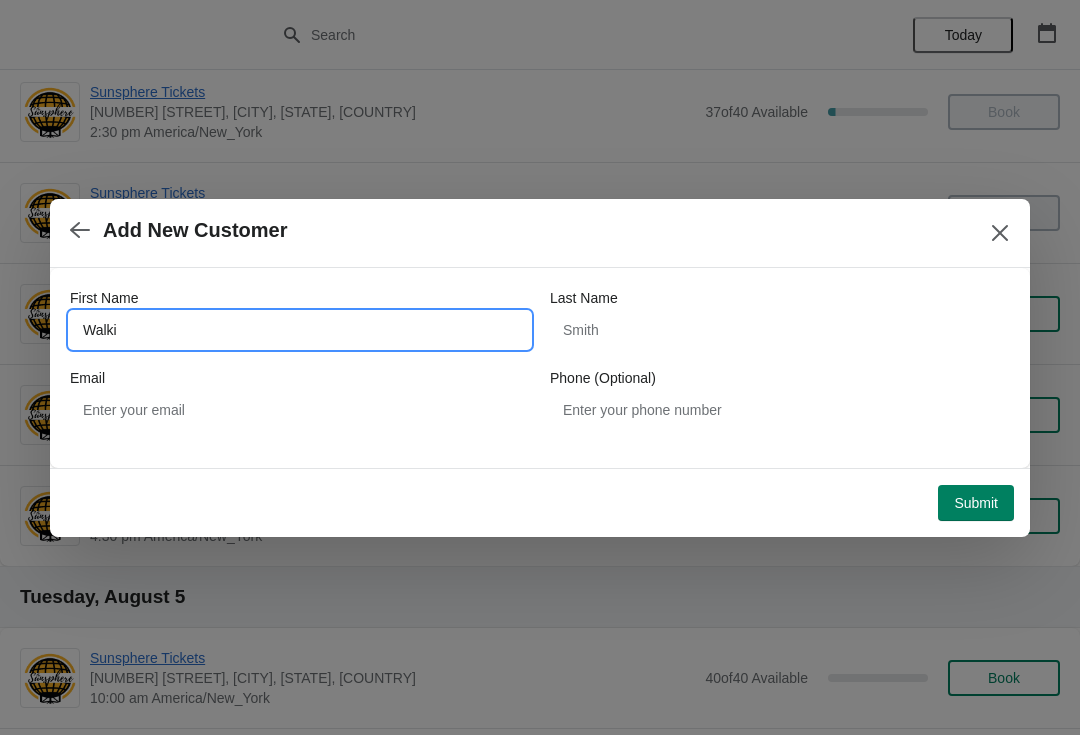 type on "Walkin" 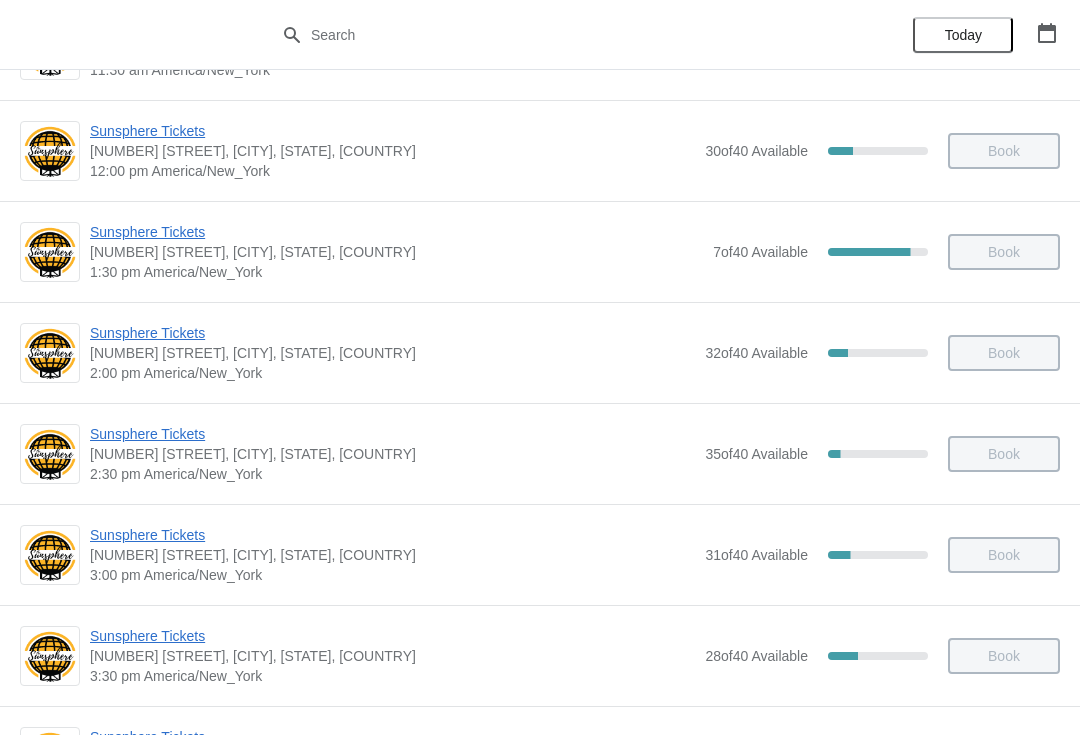 scroll, scrollTop: 536, scrollLeft: 0, axis: vertical 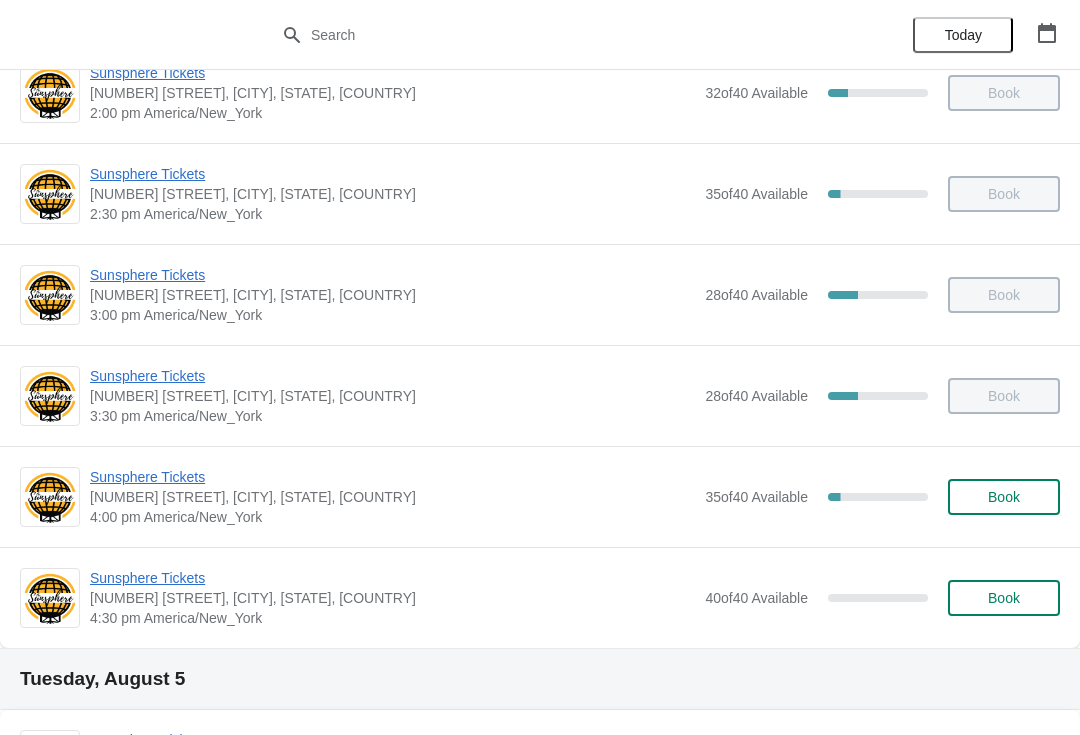 click on "Sunsphere Tickets" at bounding box center (392, 477) 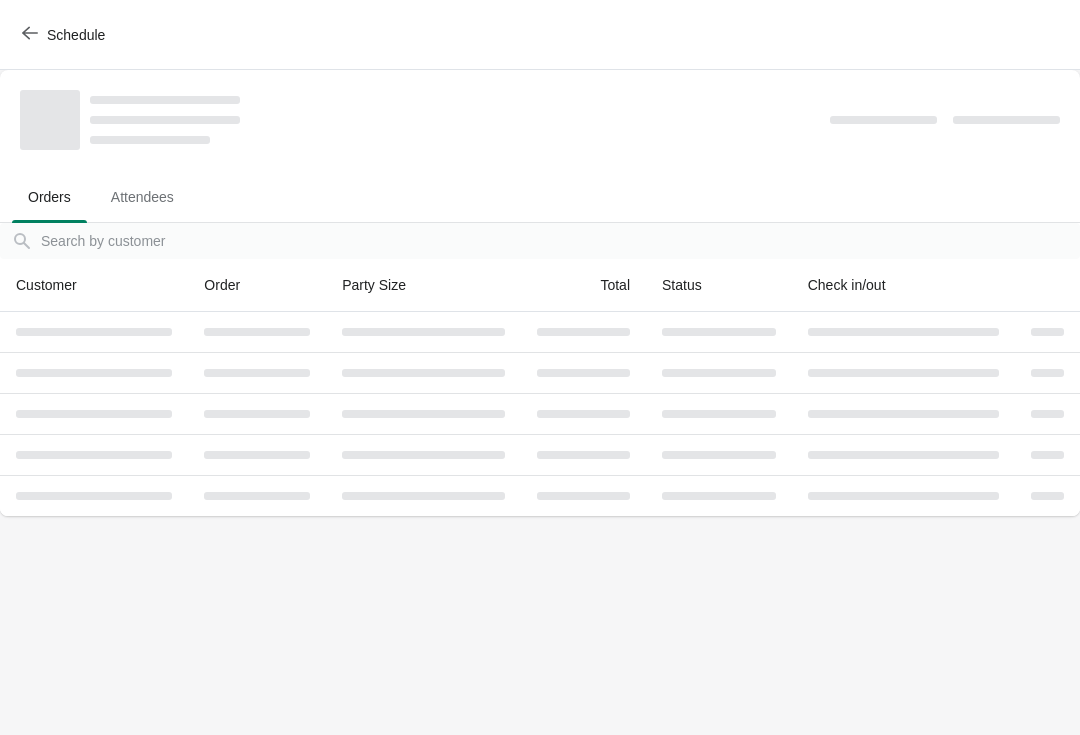 scroll, scrollTop: 0, scrollLeft: 0, axis: both 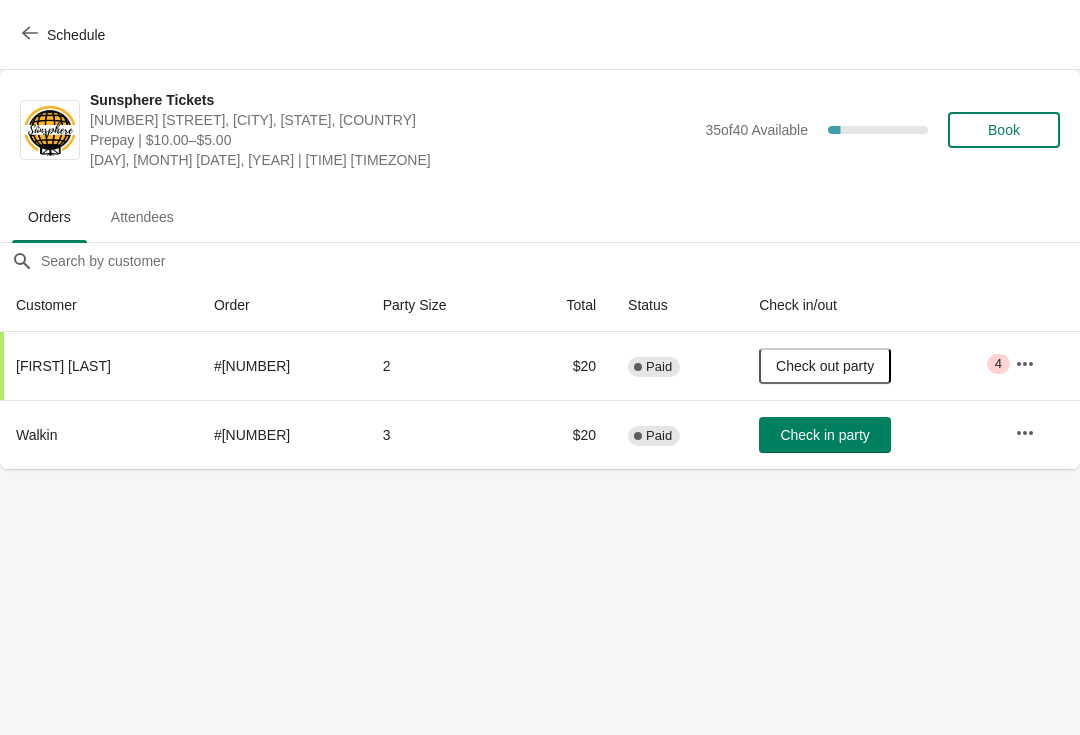 click on "Check in party" at bounding box center [825, 435] 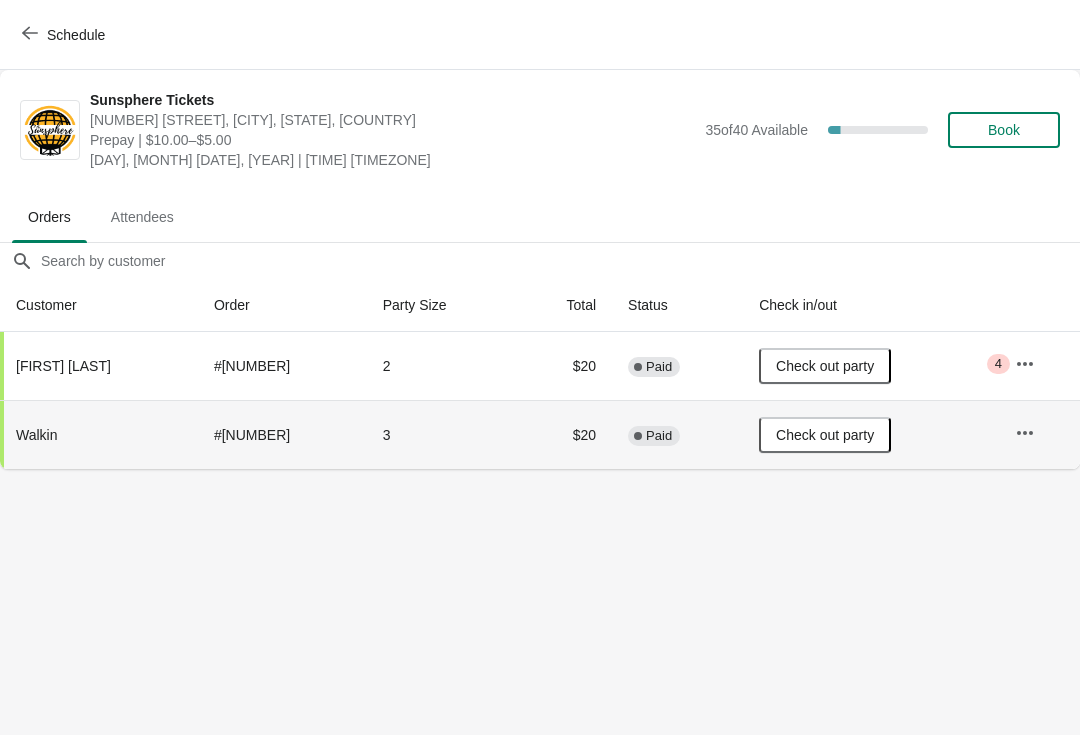 click on "Book" at bounding box center [1004, 130] 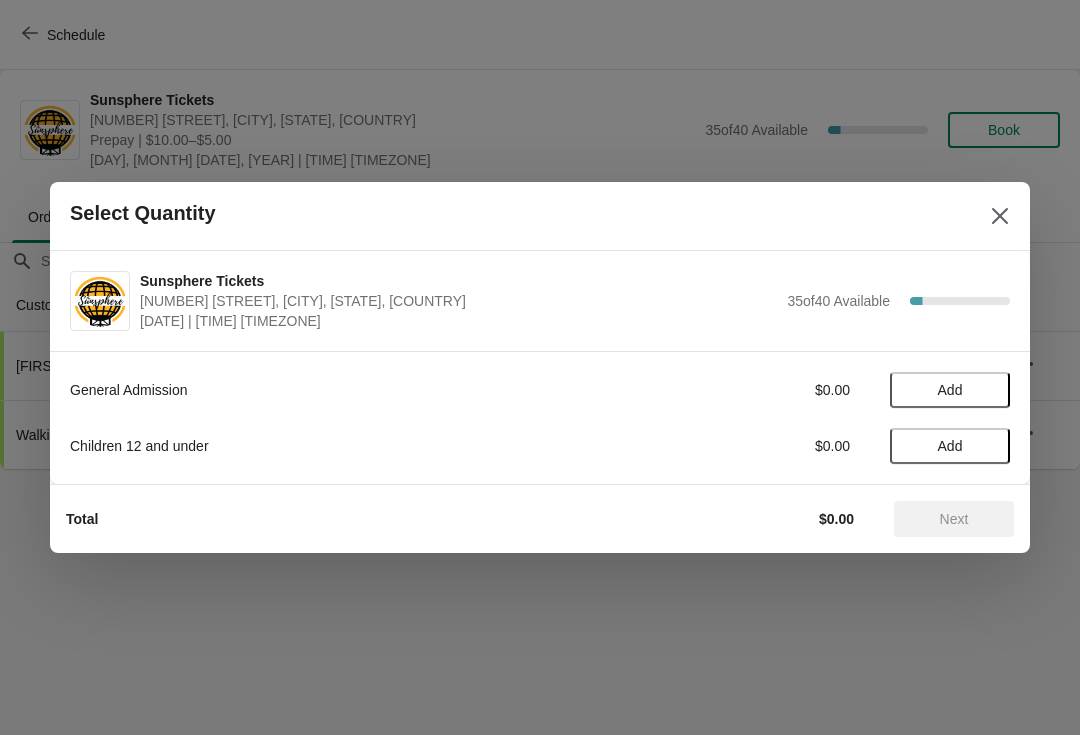 click on "Add" at bounding box center (950, 390) 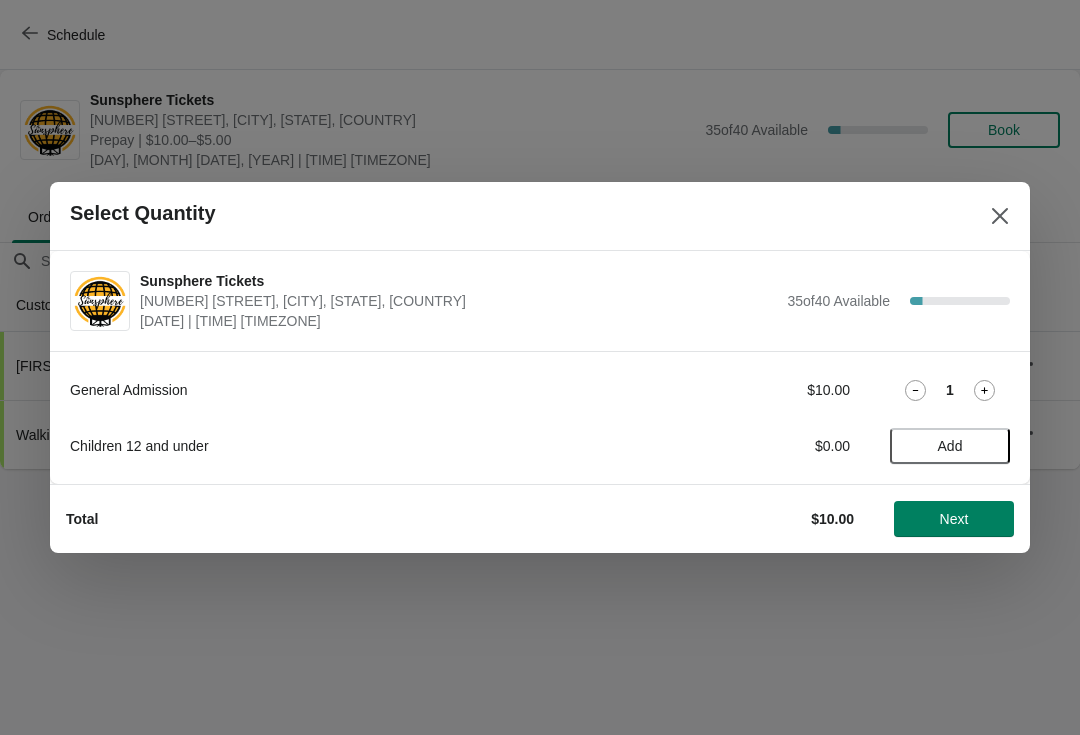click on "Add" at bounding box center [950, 446] 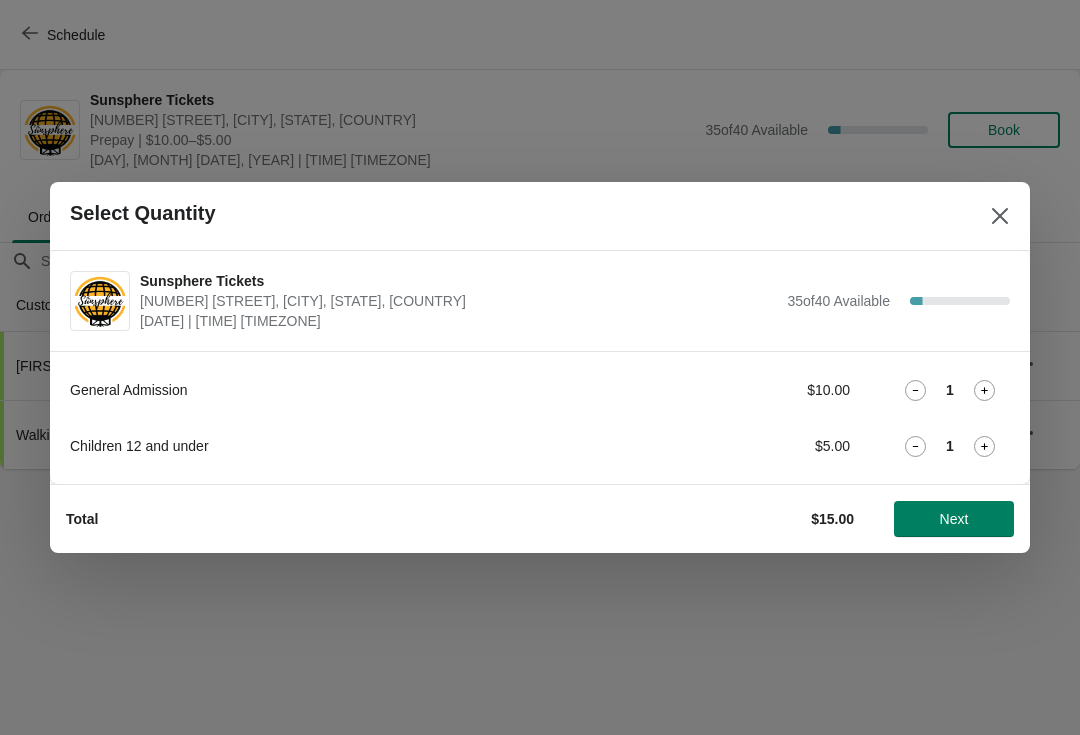 click 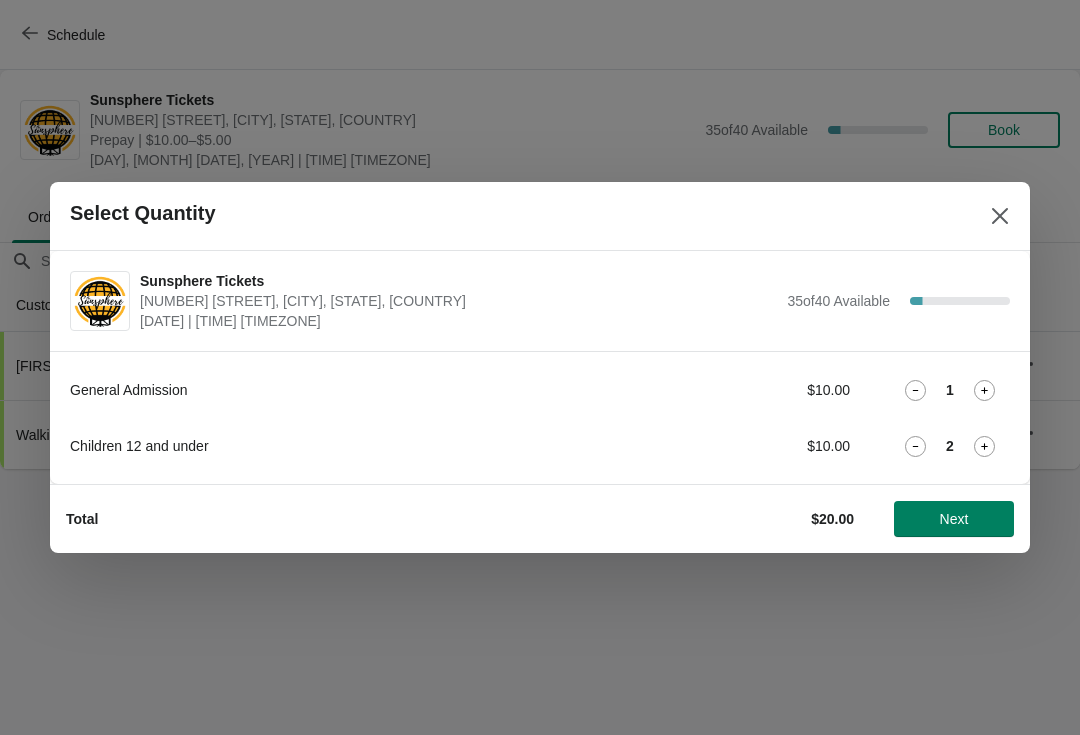 click on "Next" at bounding box center (954, 519) 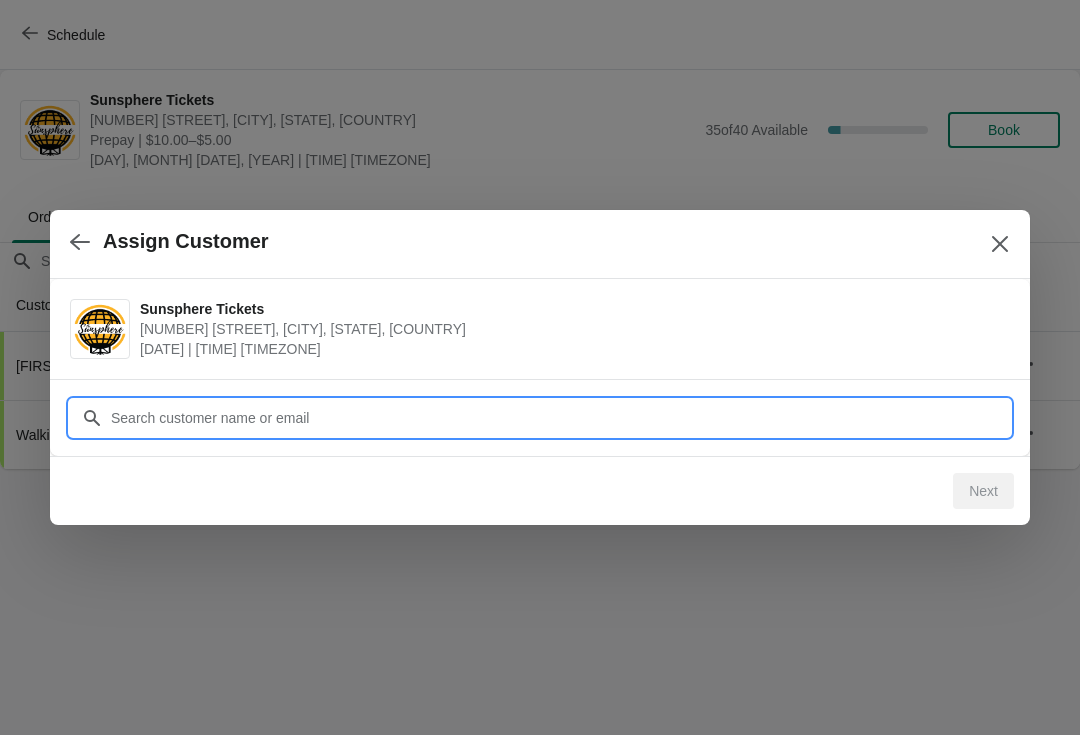 click on "Customer" at bounding box center (560, 418) 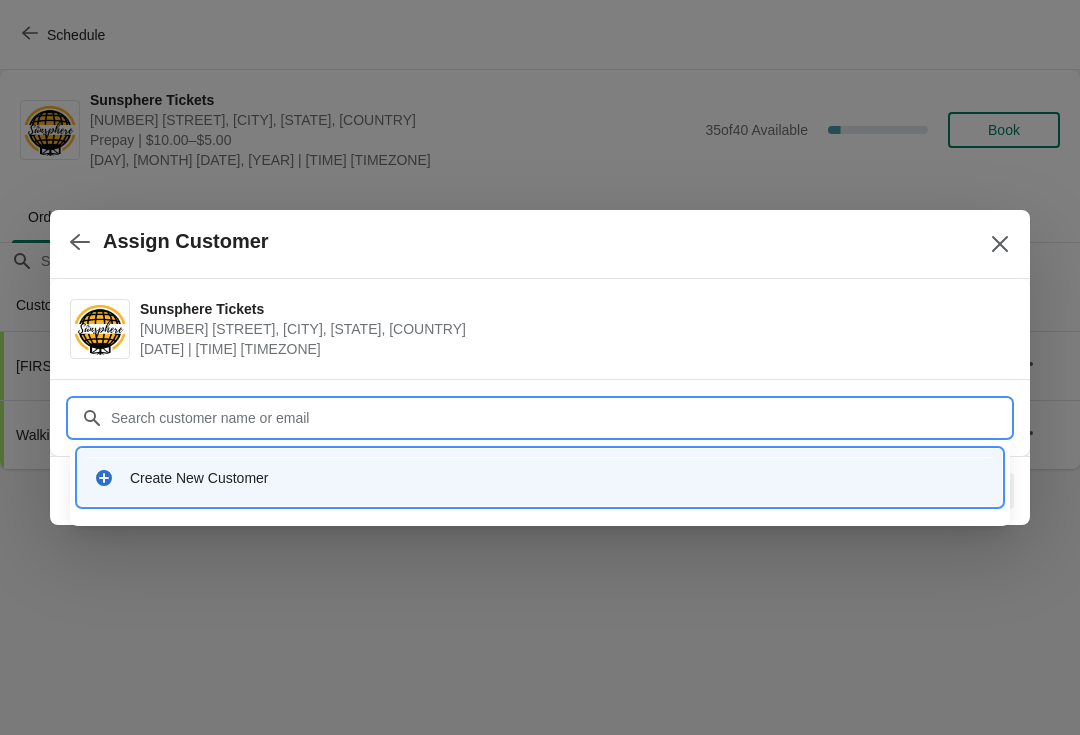 click on "Create New Customer" at bounding box center (558, 478) 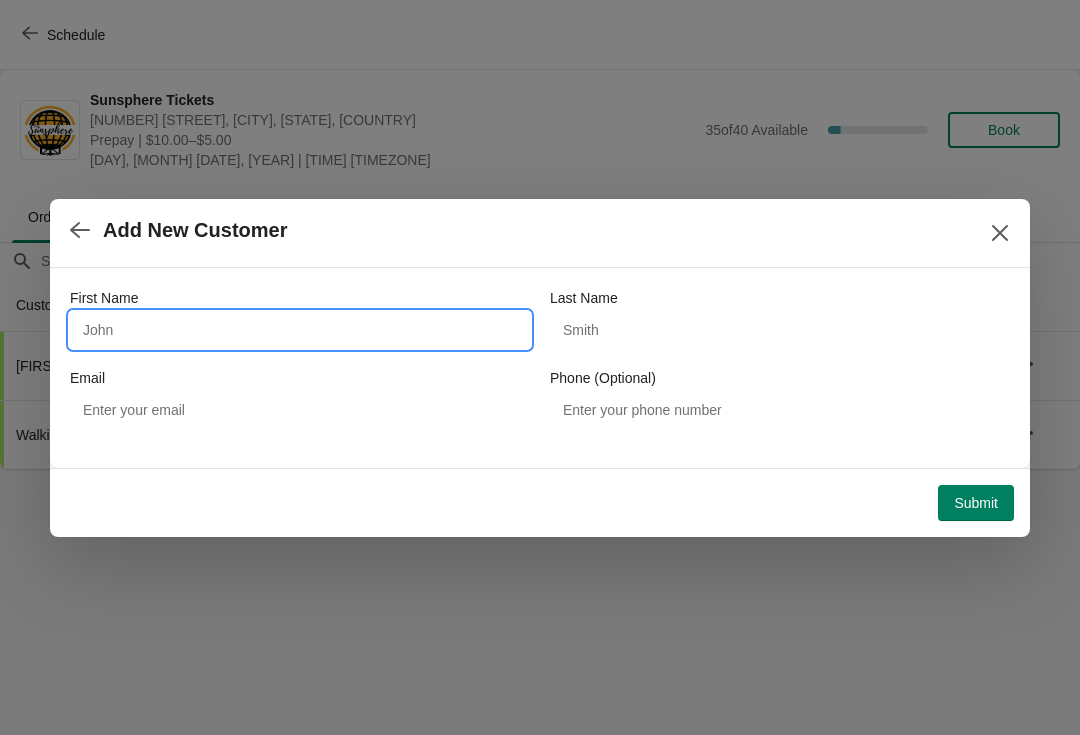 click on "First Name" at bounding box center [300, 330] 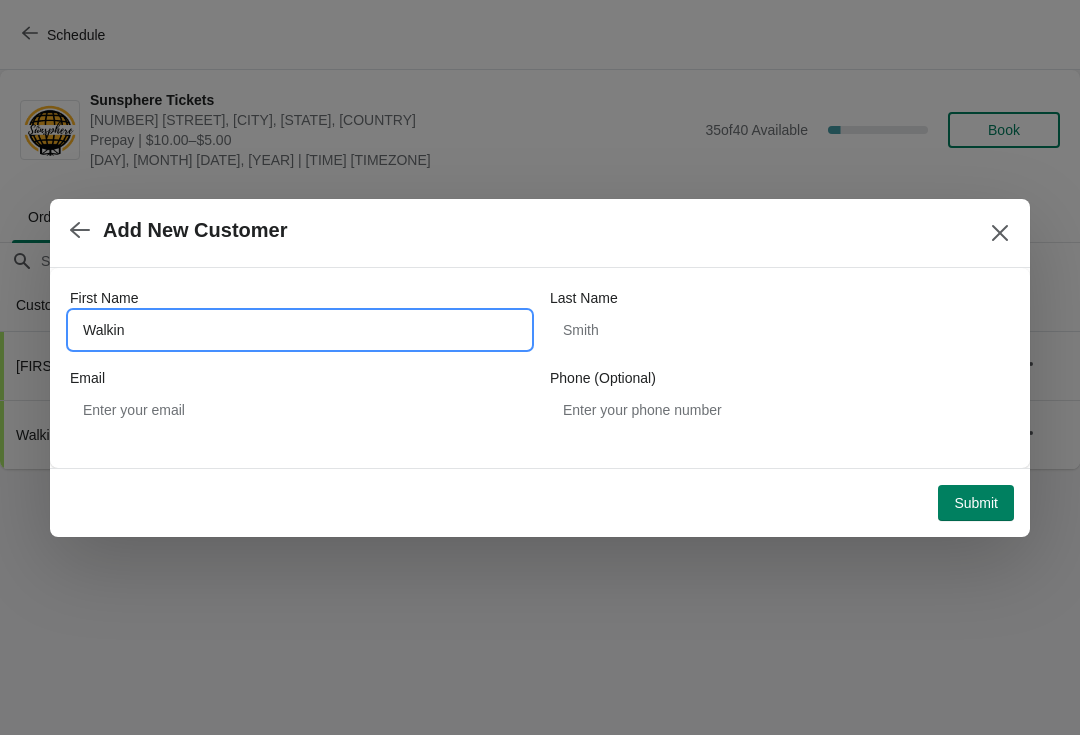 type on "Walkin" 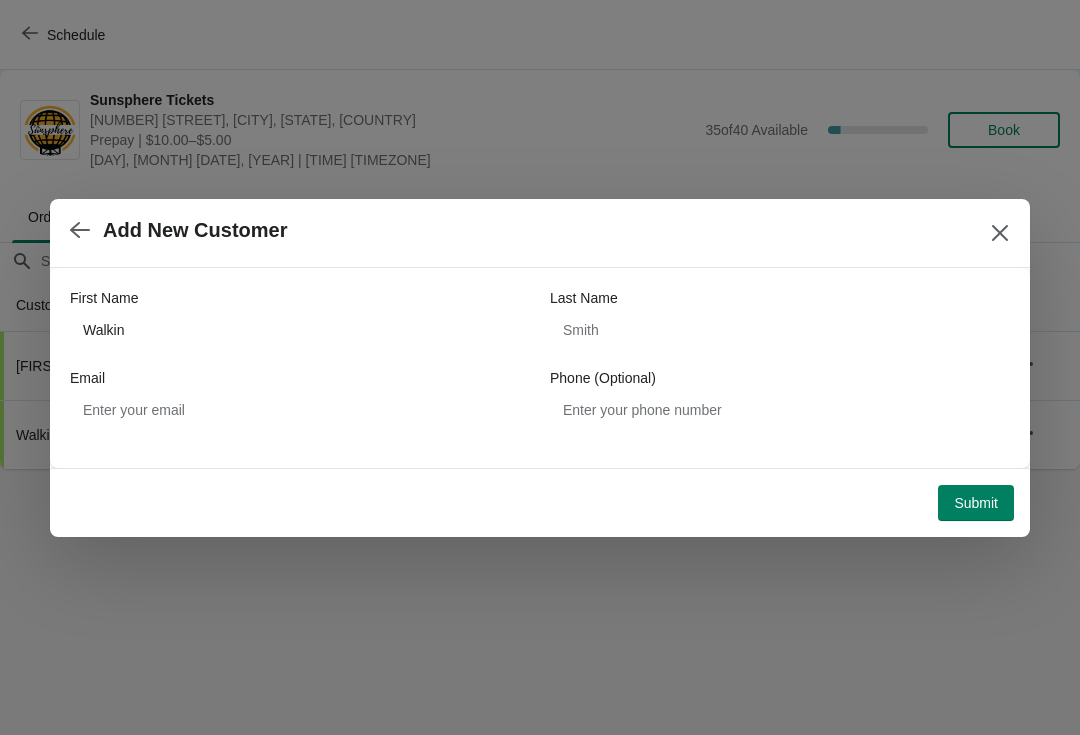 click on "Submit" at bounding box center (976, 503) 